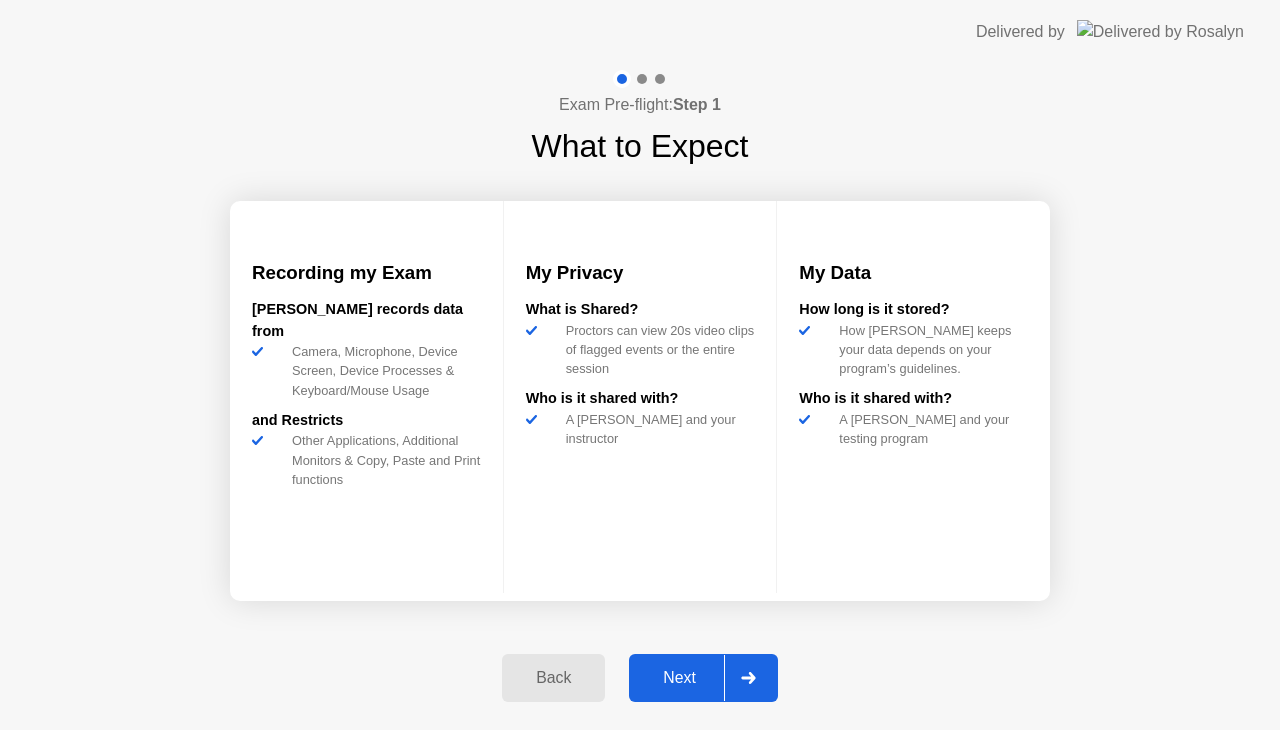 scroll, scrollTop: 0, scrollLeft: 0, axis: both 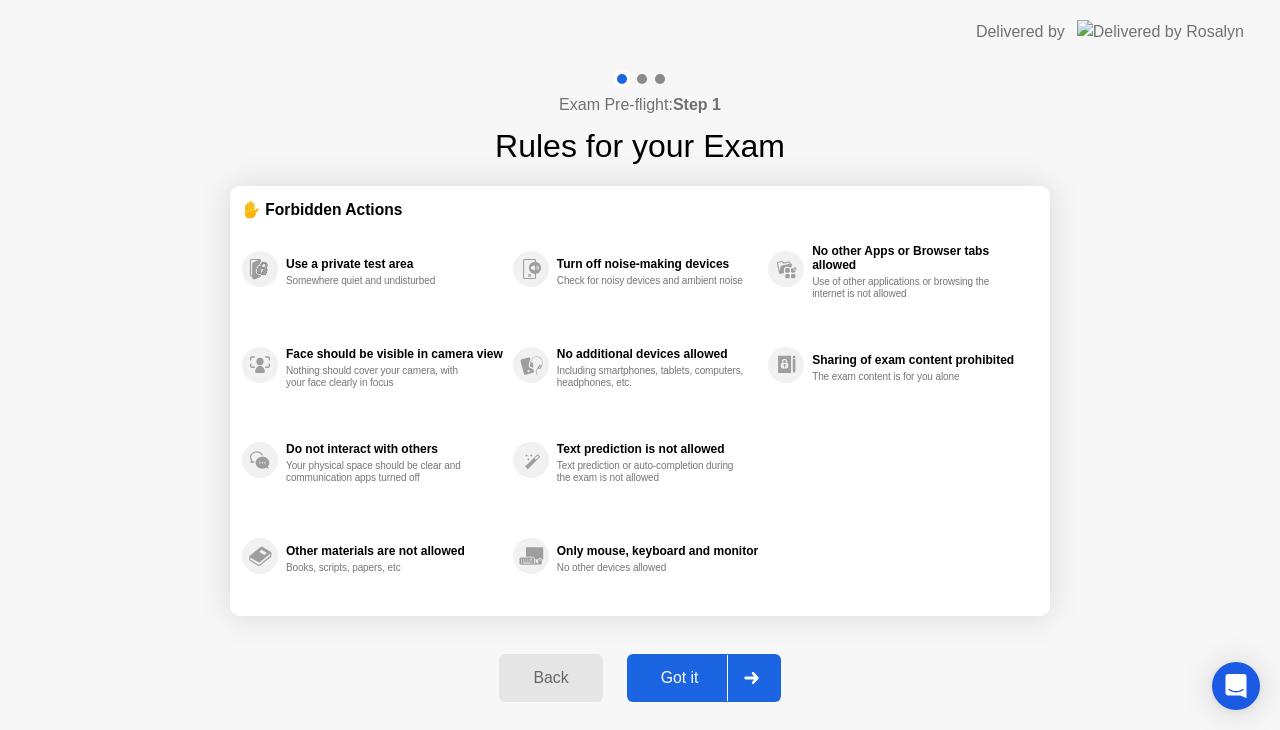click 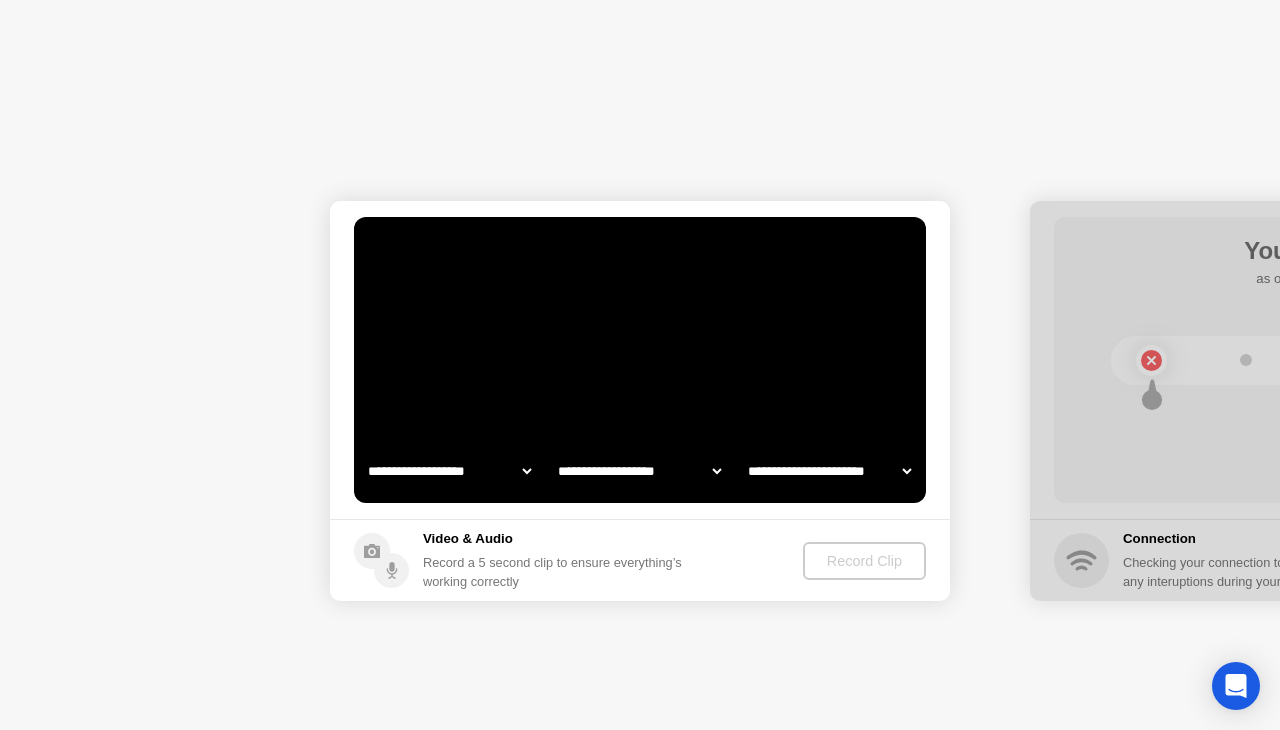 select on "**********" 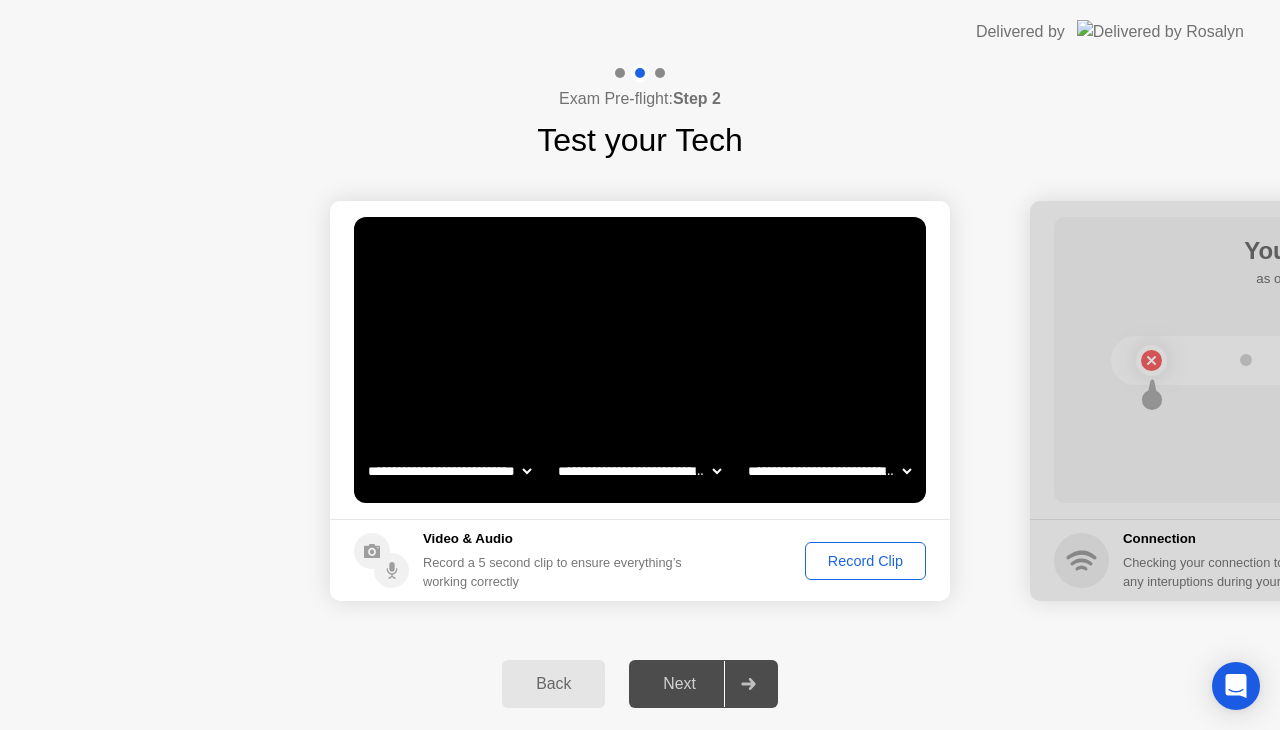click on "Next" 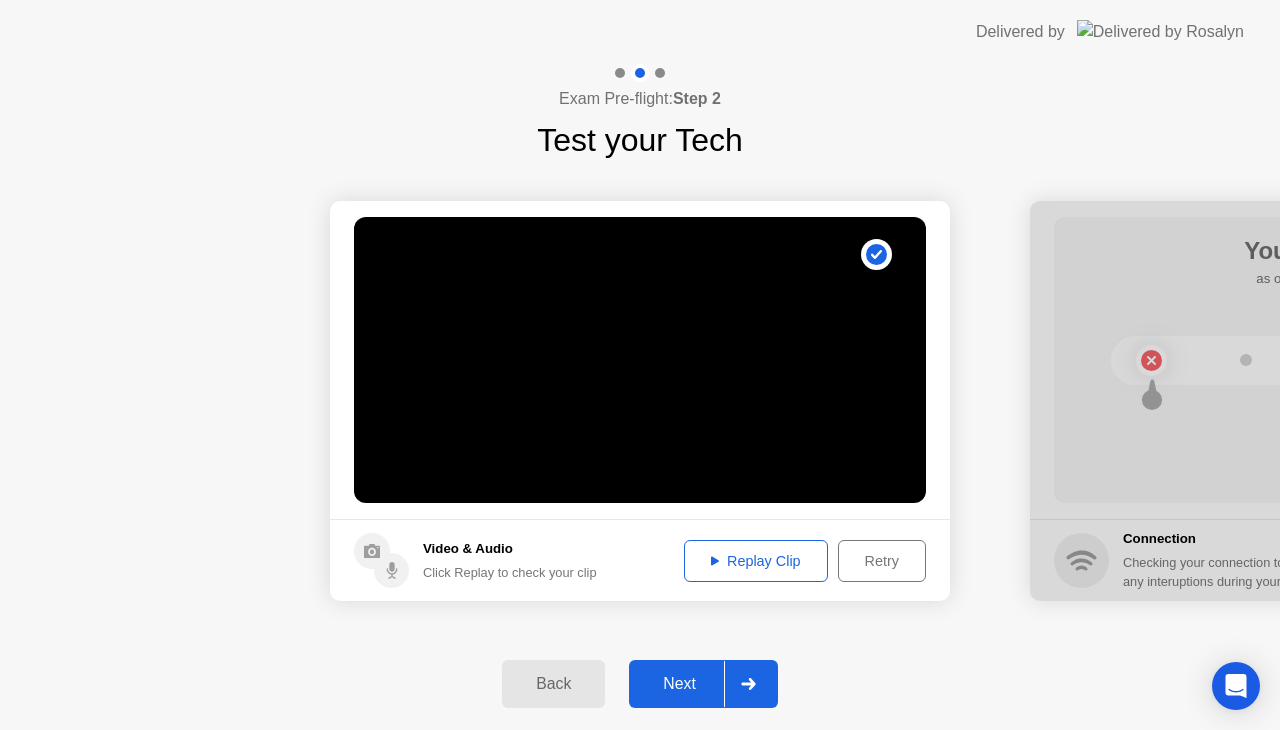 click 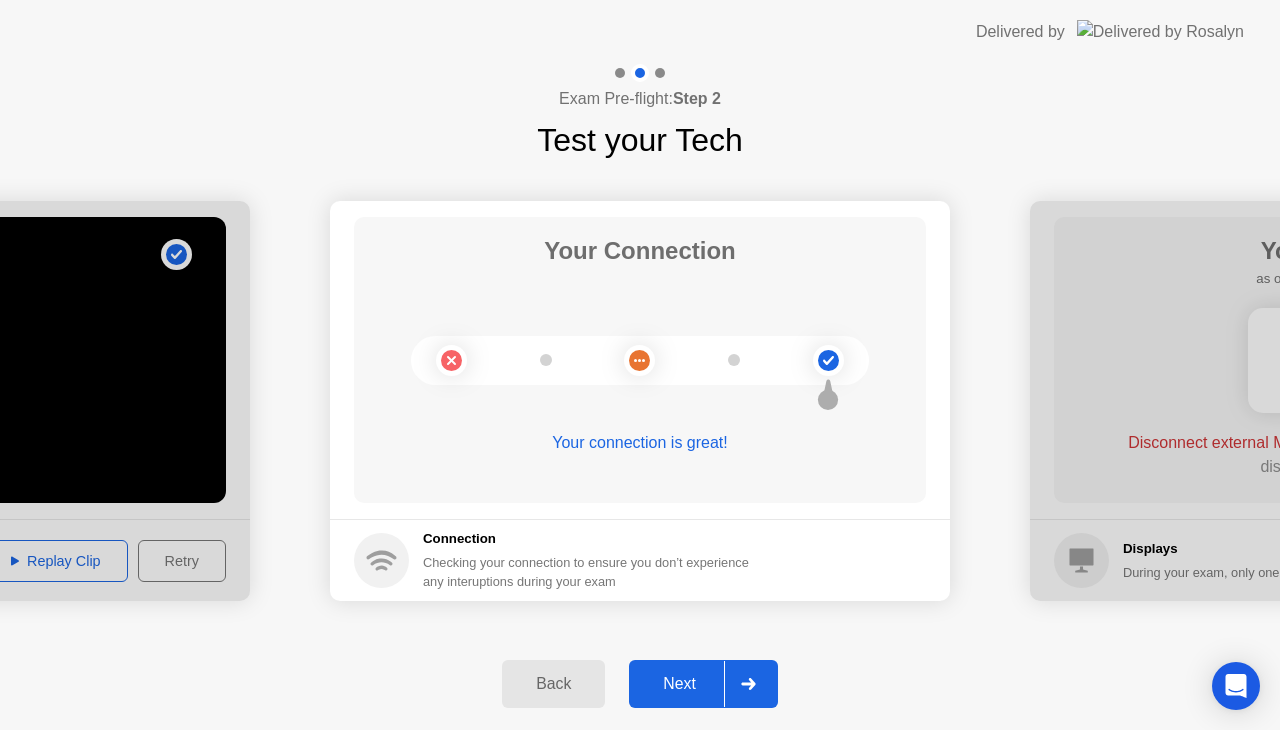 click on "Next" 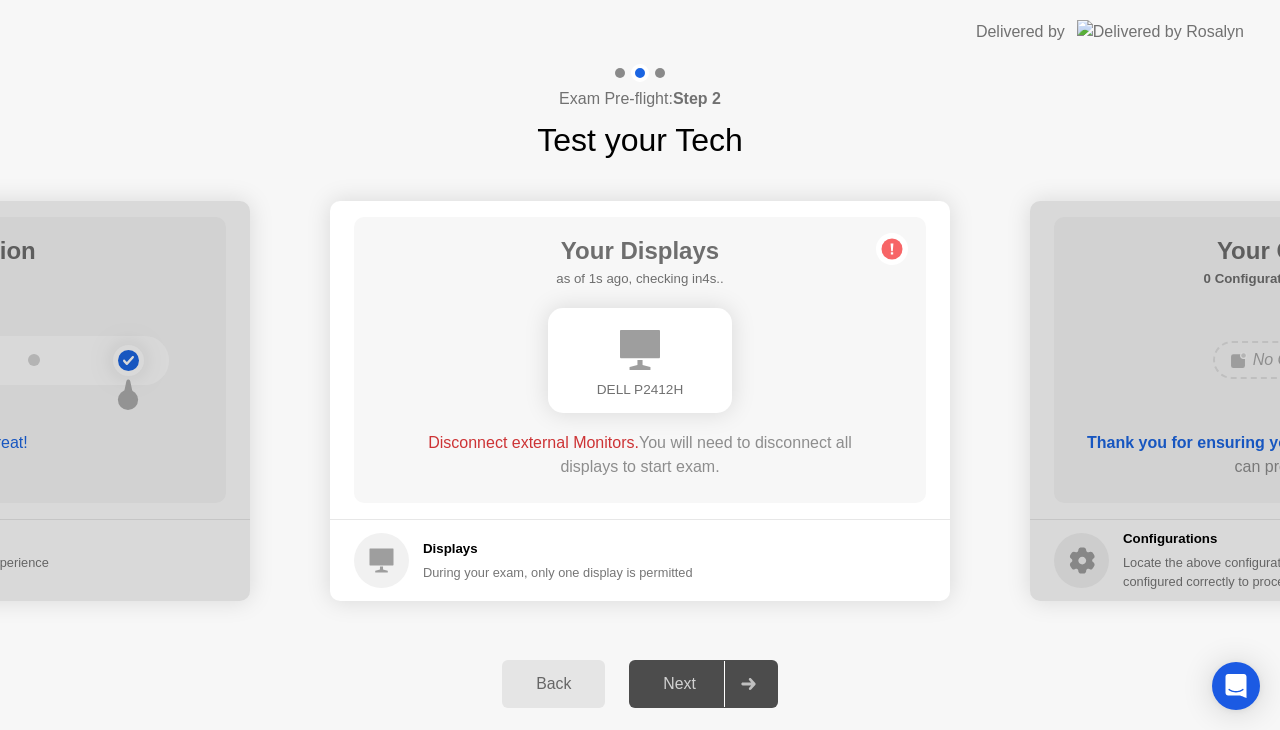 click on "Next" 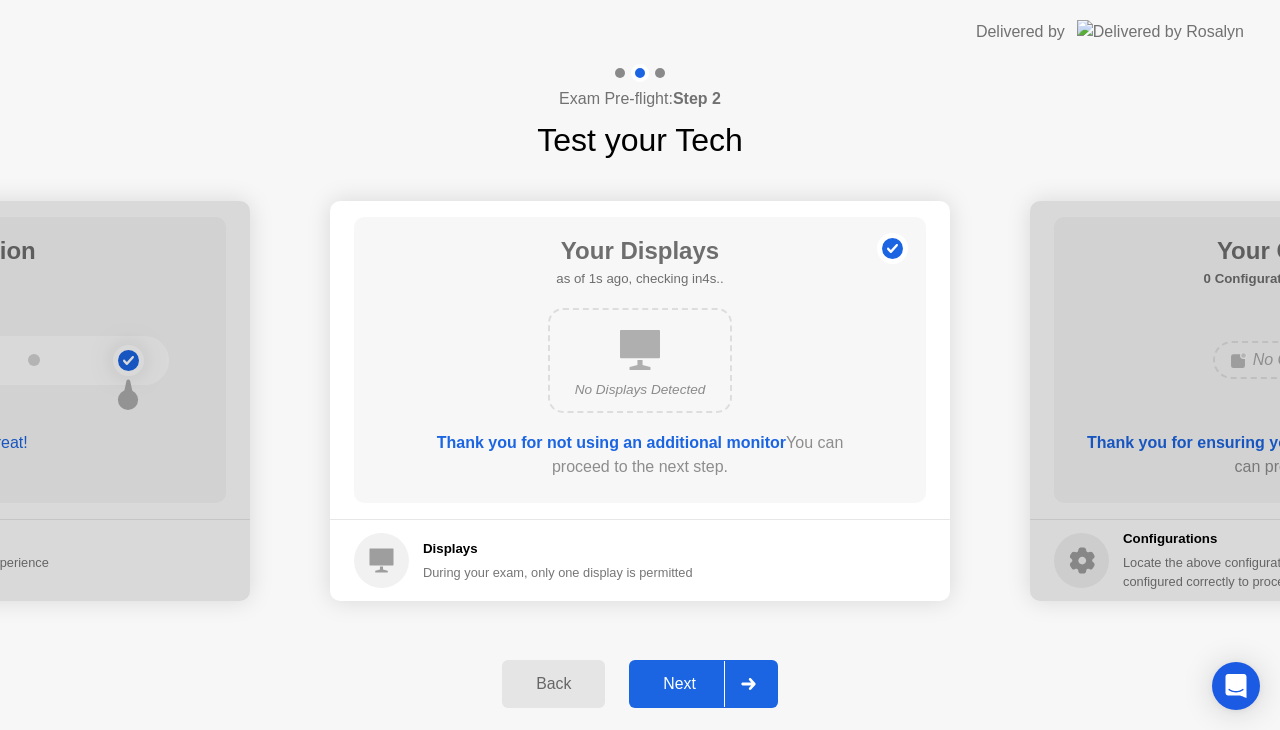 click on "Next" 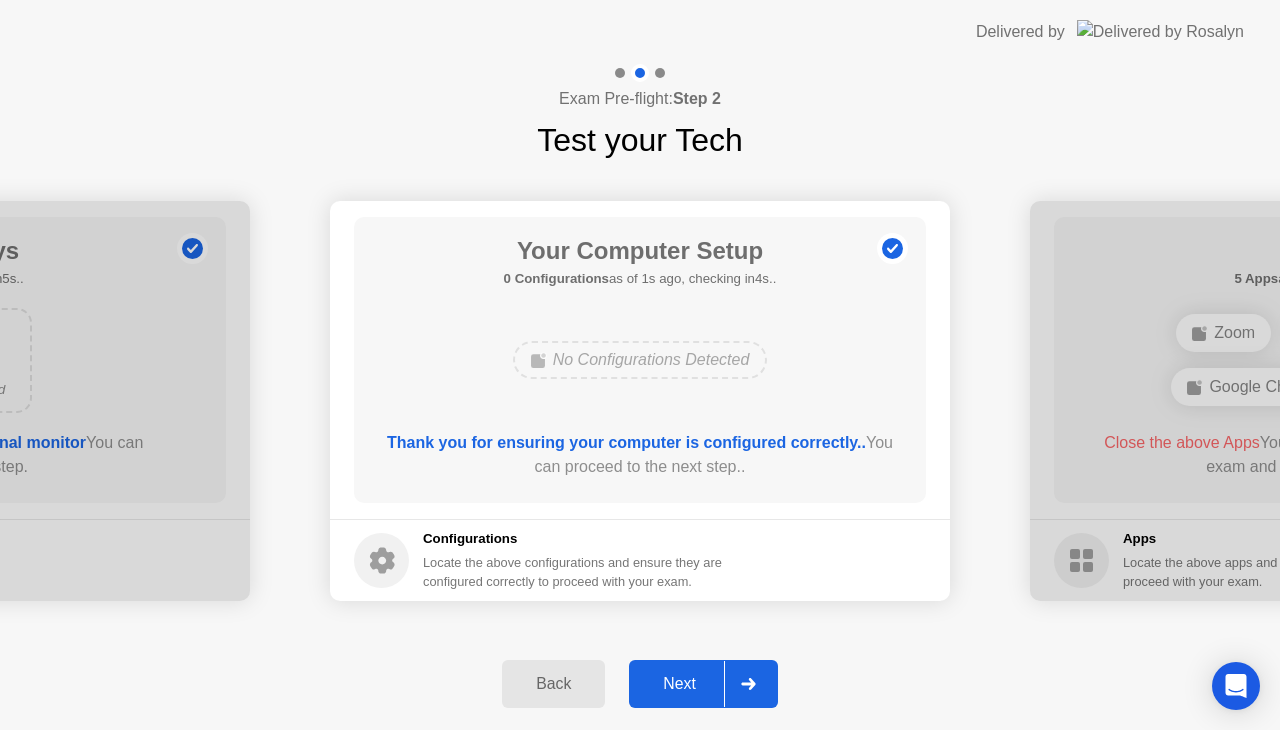 click on "Next" 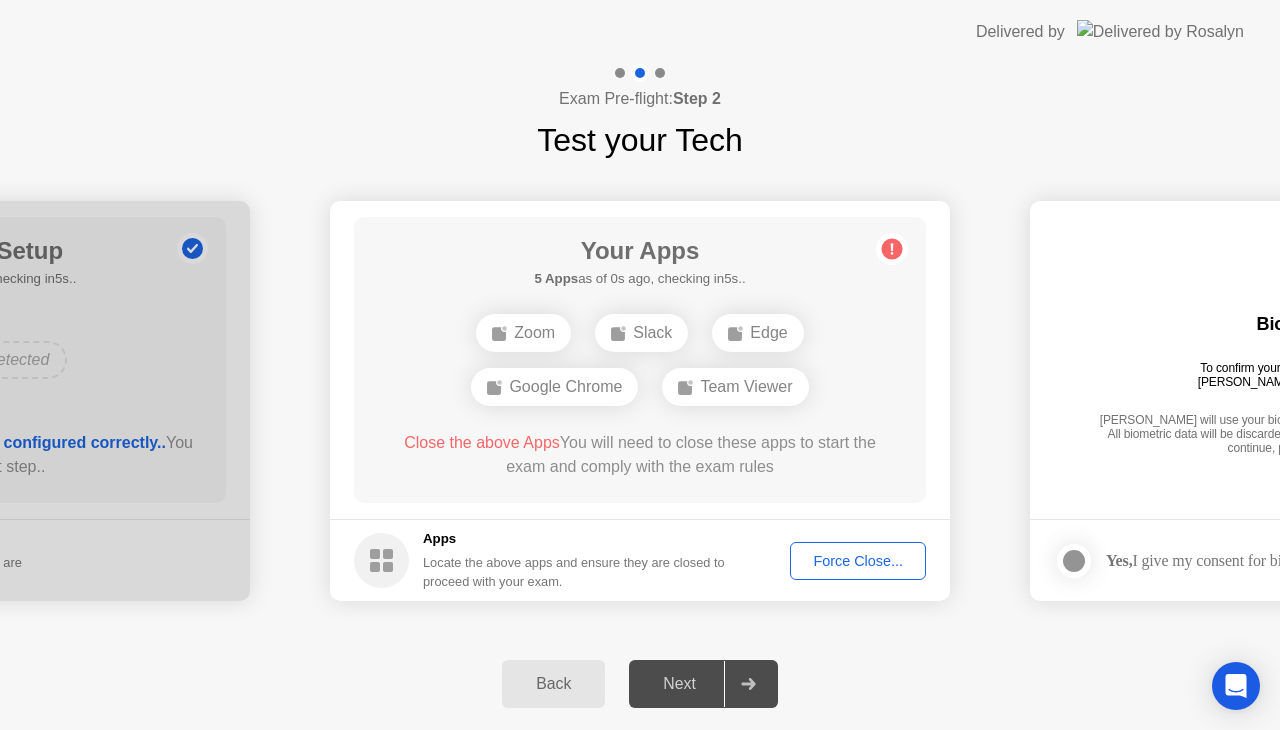 click on "Force Close..." 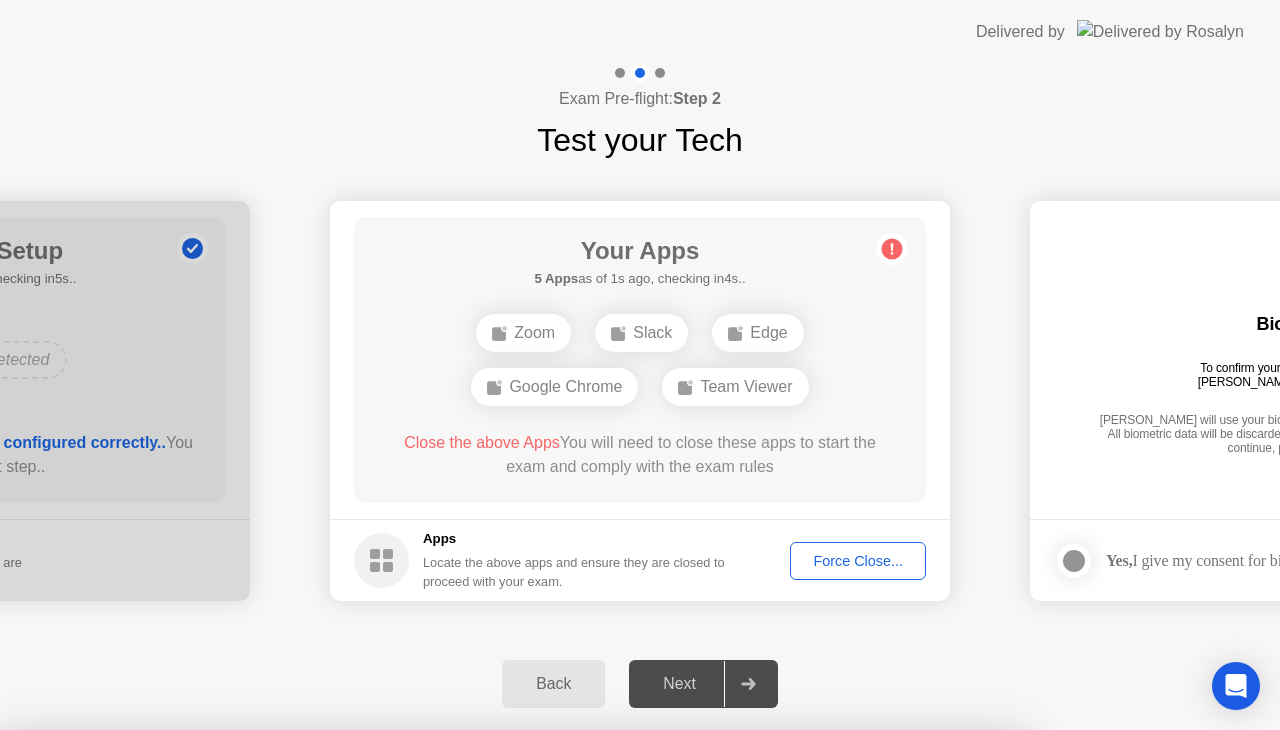 click on "Confirm" at bounding box center (579, 1060) 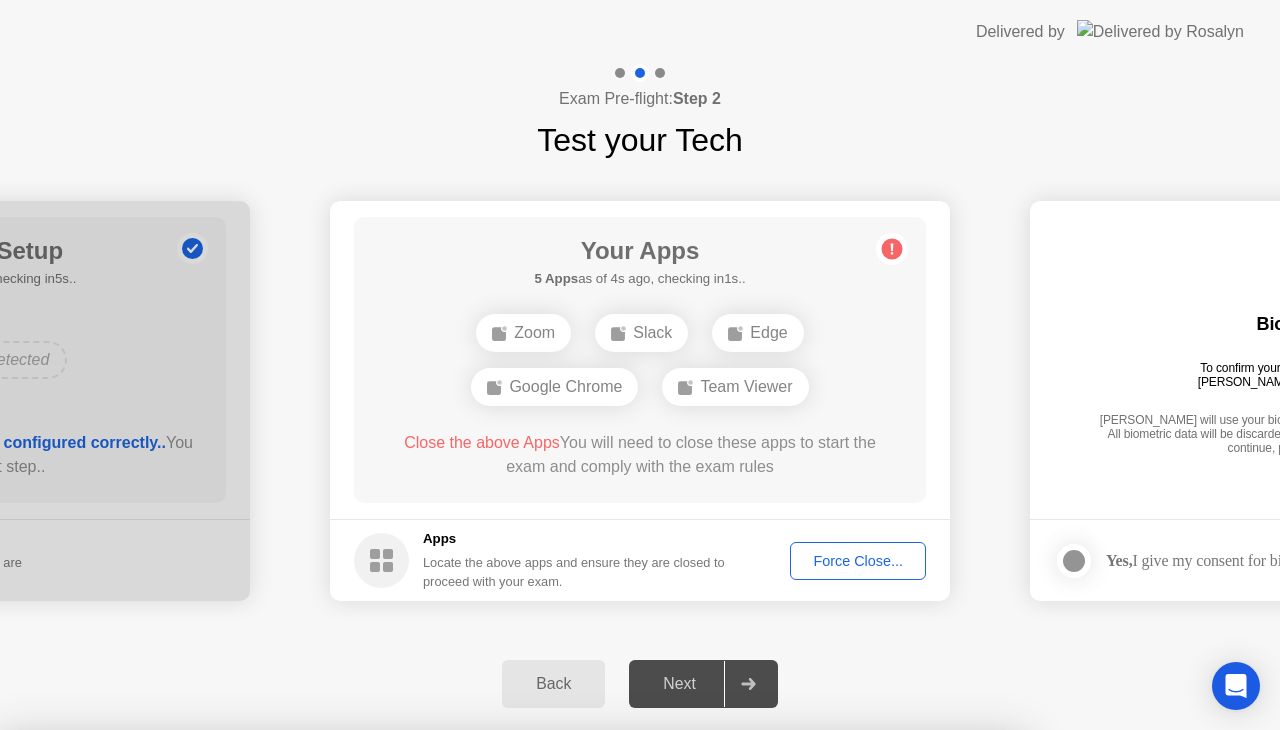 click at bounding box center [640, 730] 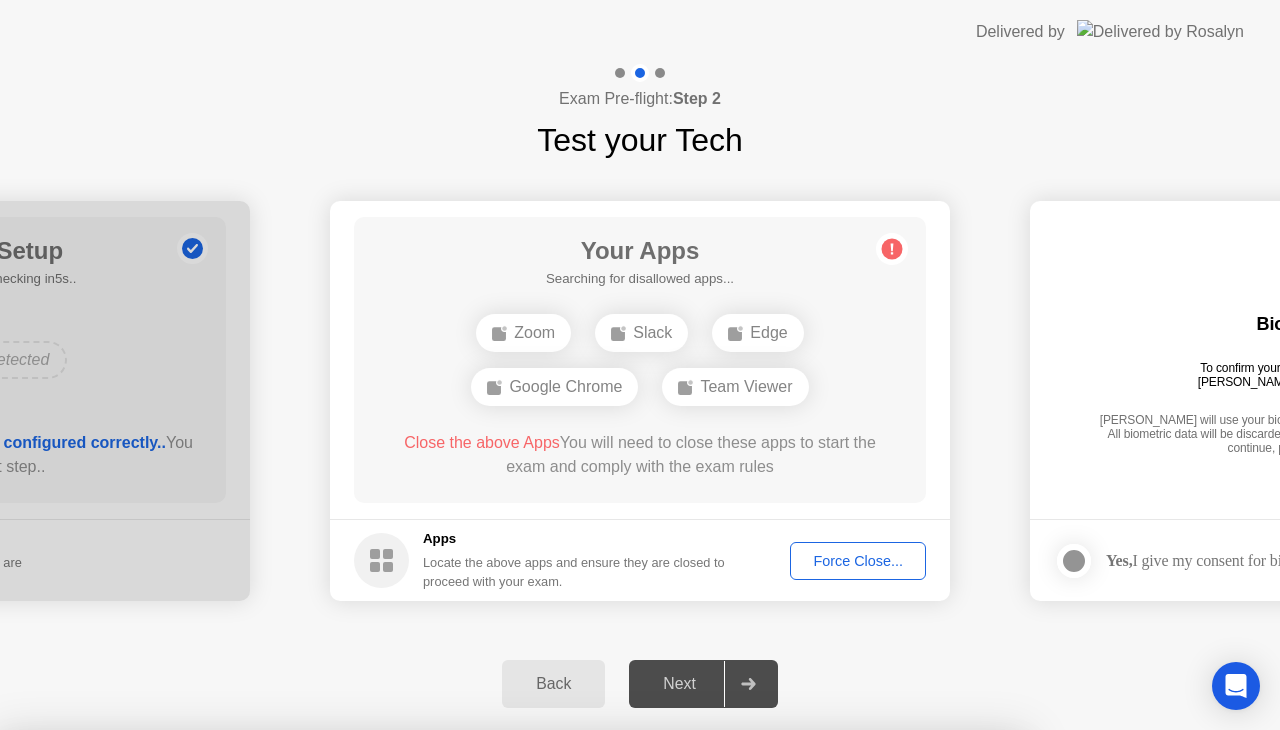 click on "Read More" at bounding box center [575, 968] 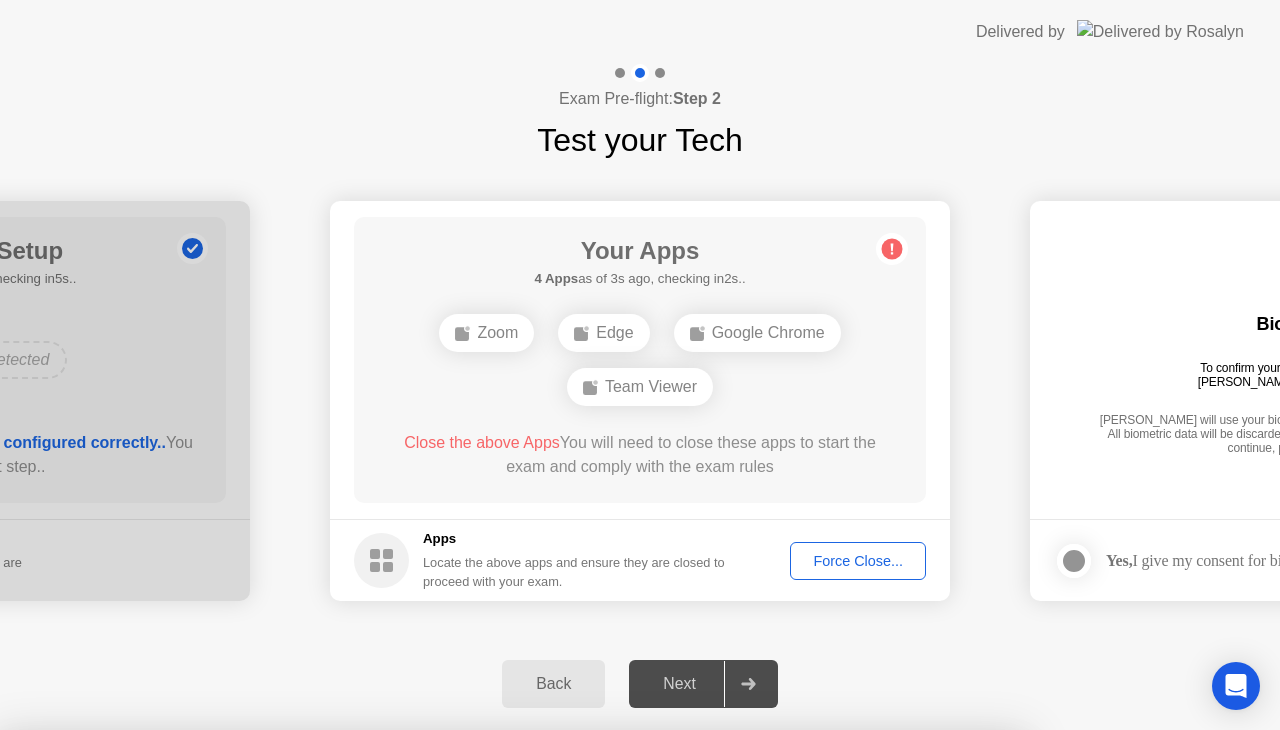 click on "Close" at bounding box center [431, 968] 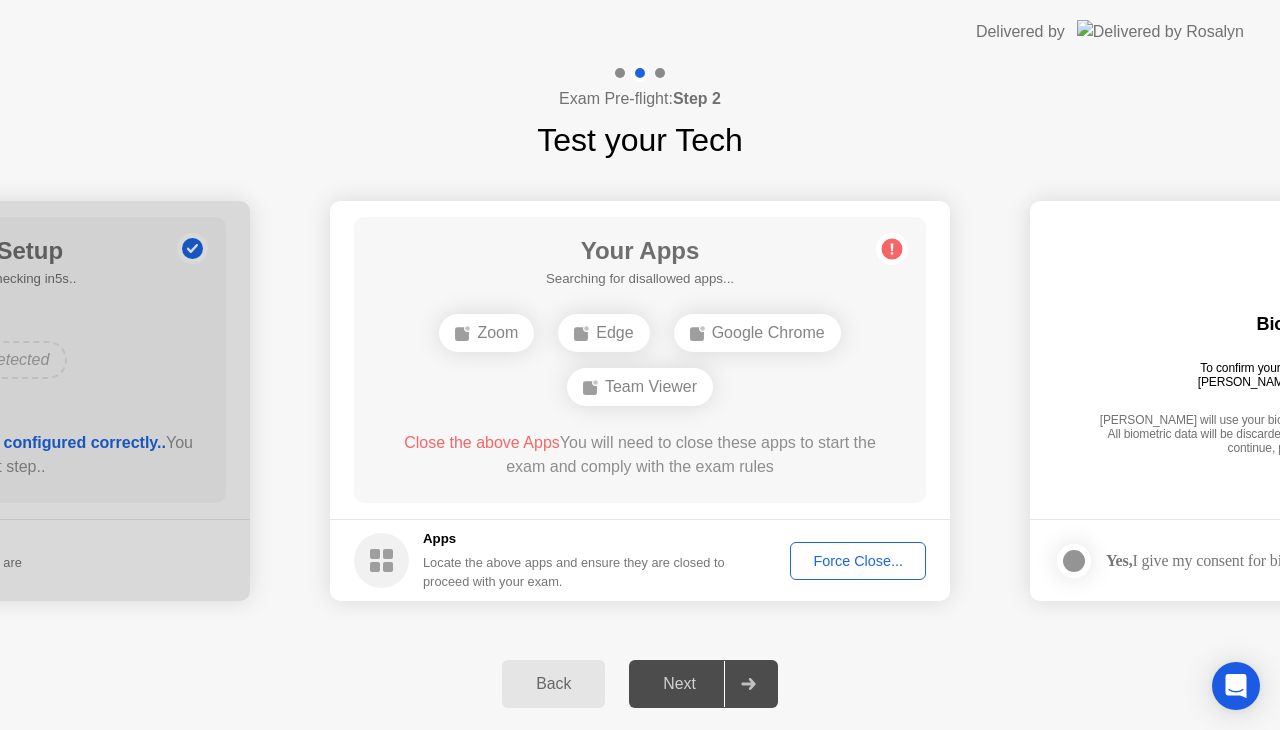 click on "Force Close..." 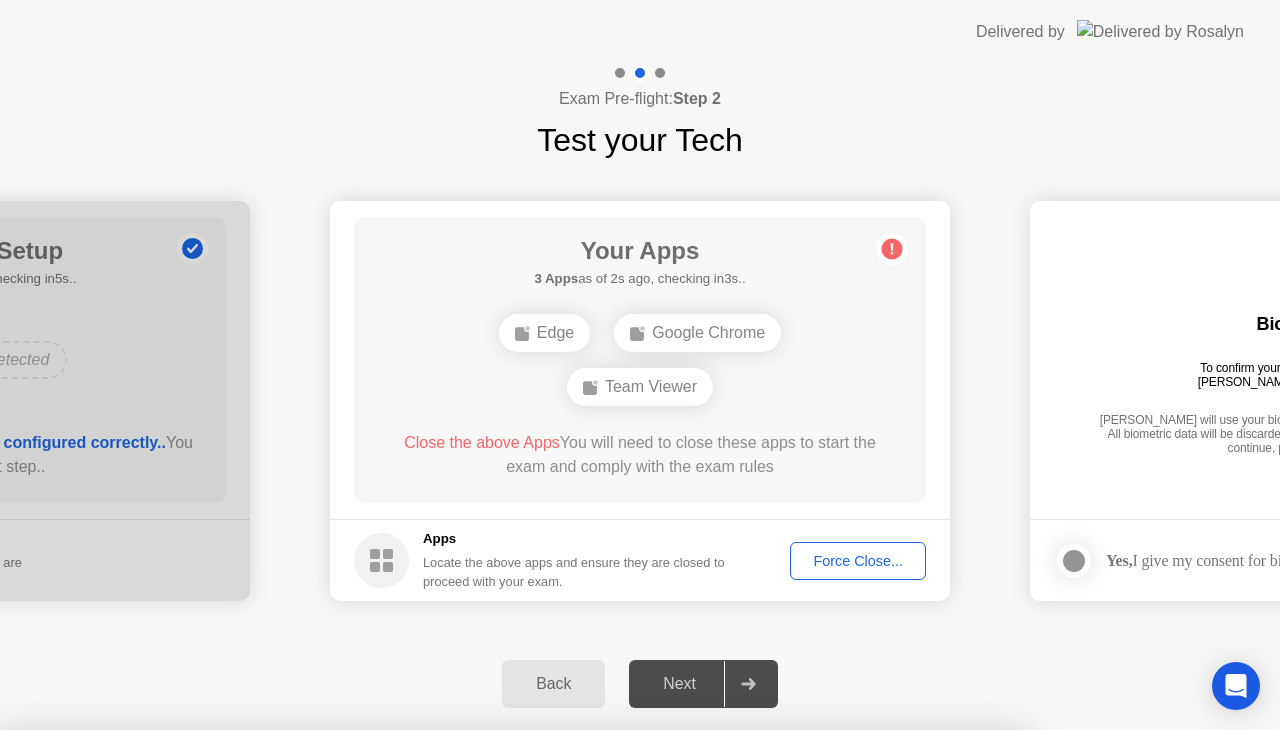 click on "Confirm" at bounding box center [579, 1006] 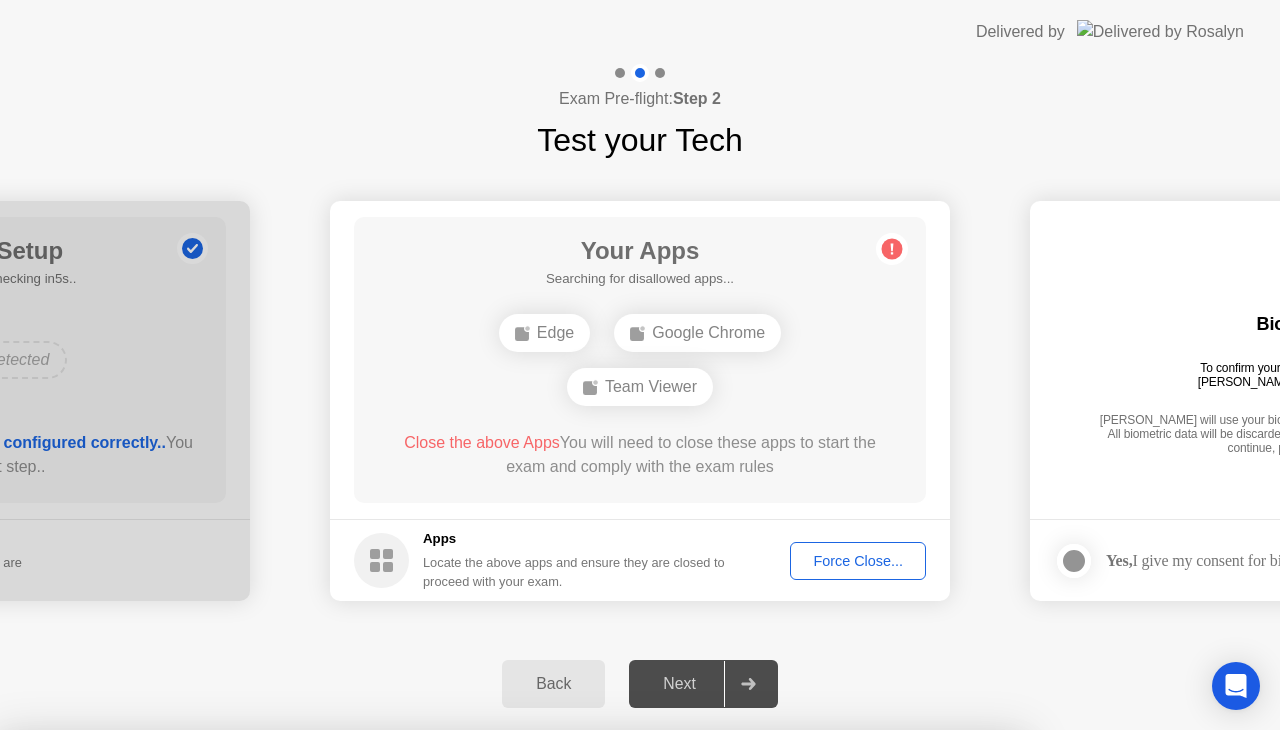 click on "Close" at bounding box center [431, 968] 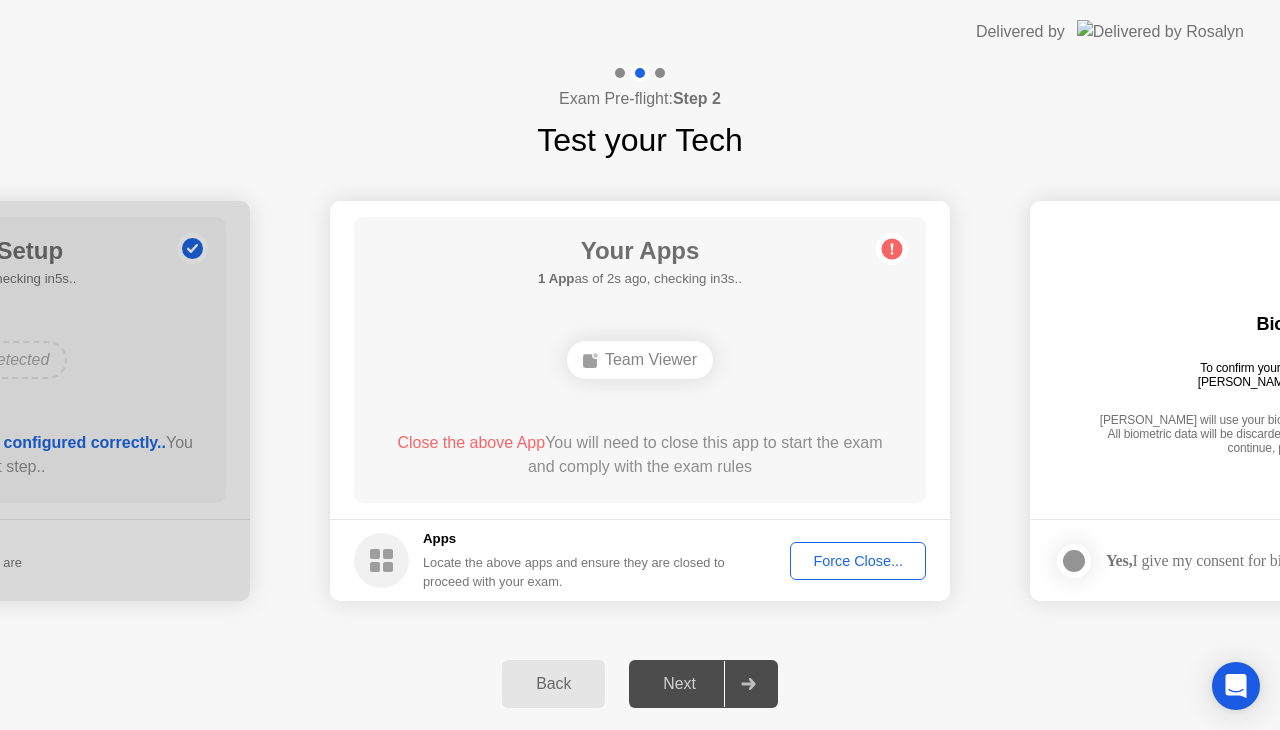 click on "Force Close..." 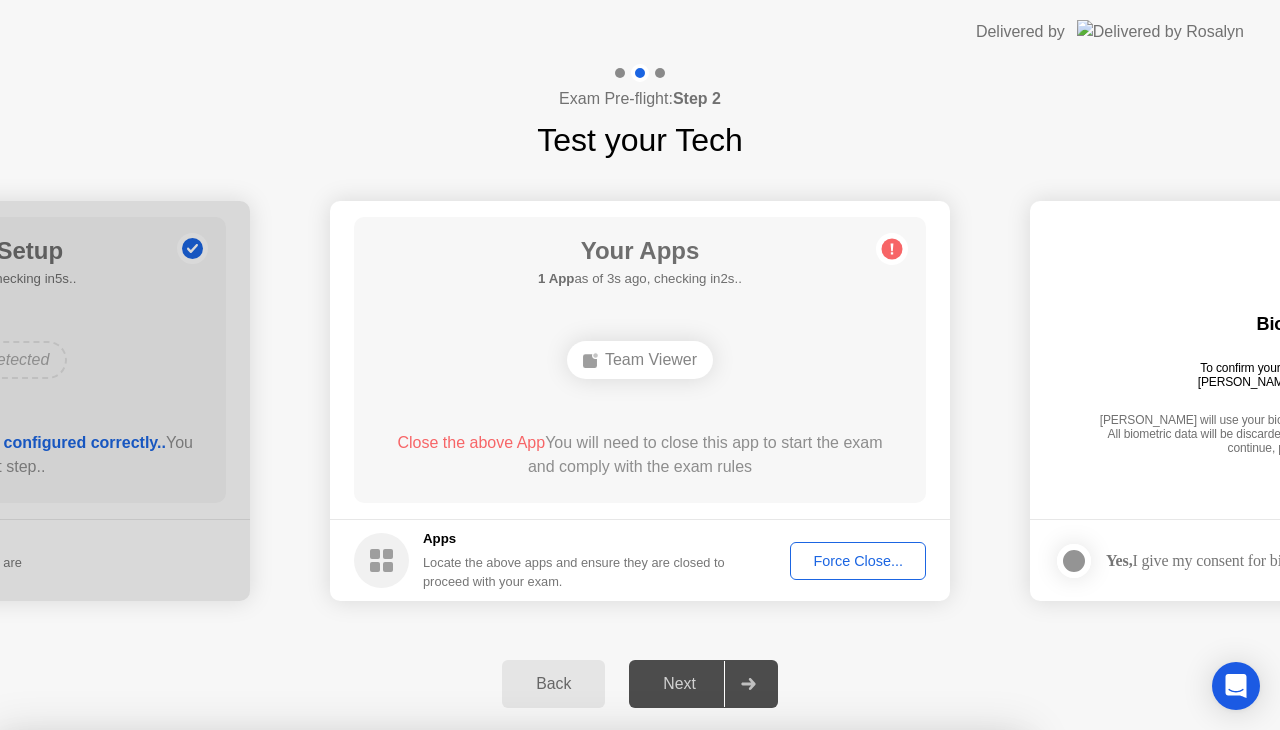 click on "Confirm" at bounding box center [579, 1006] 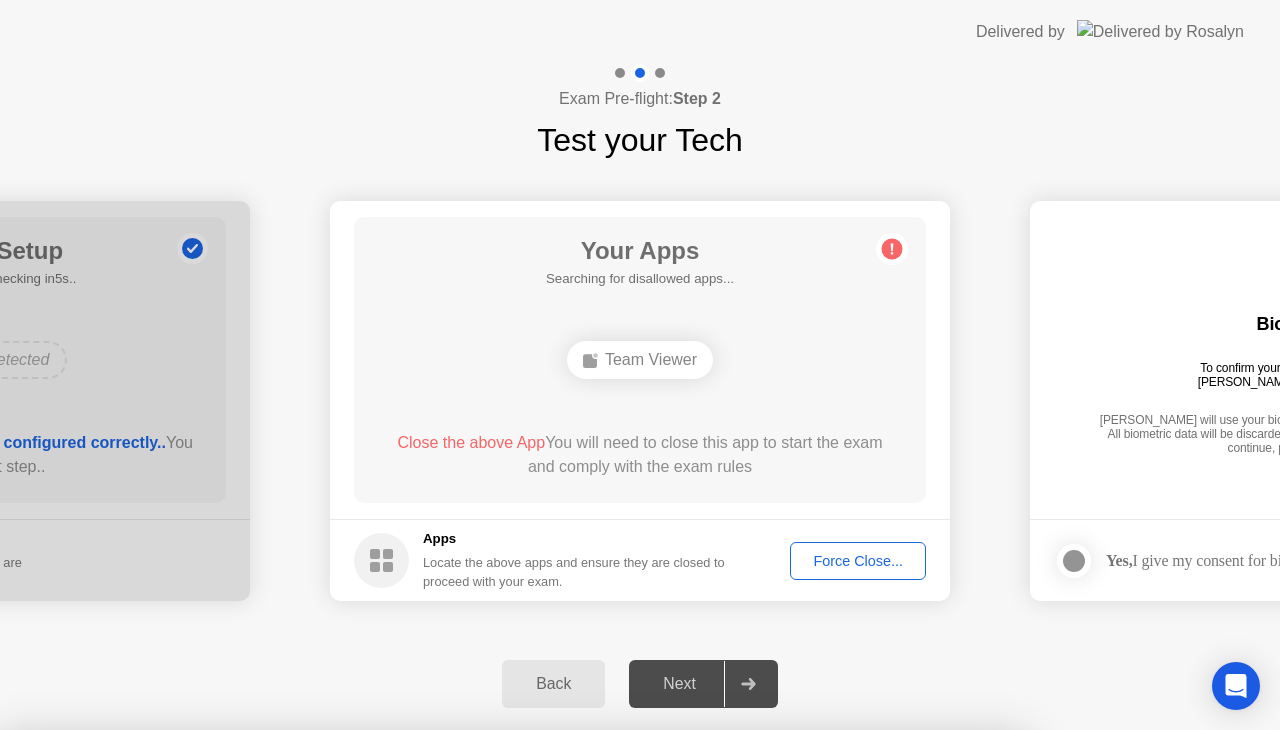 click on "Close" at bounding box center [431, 968] 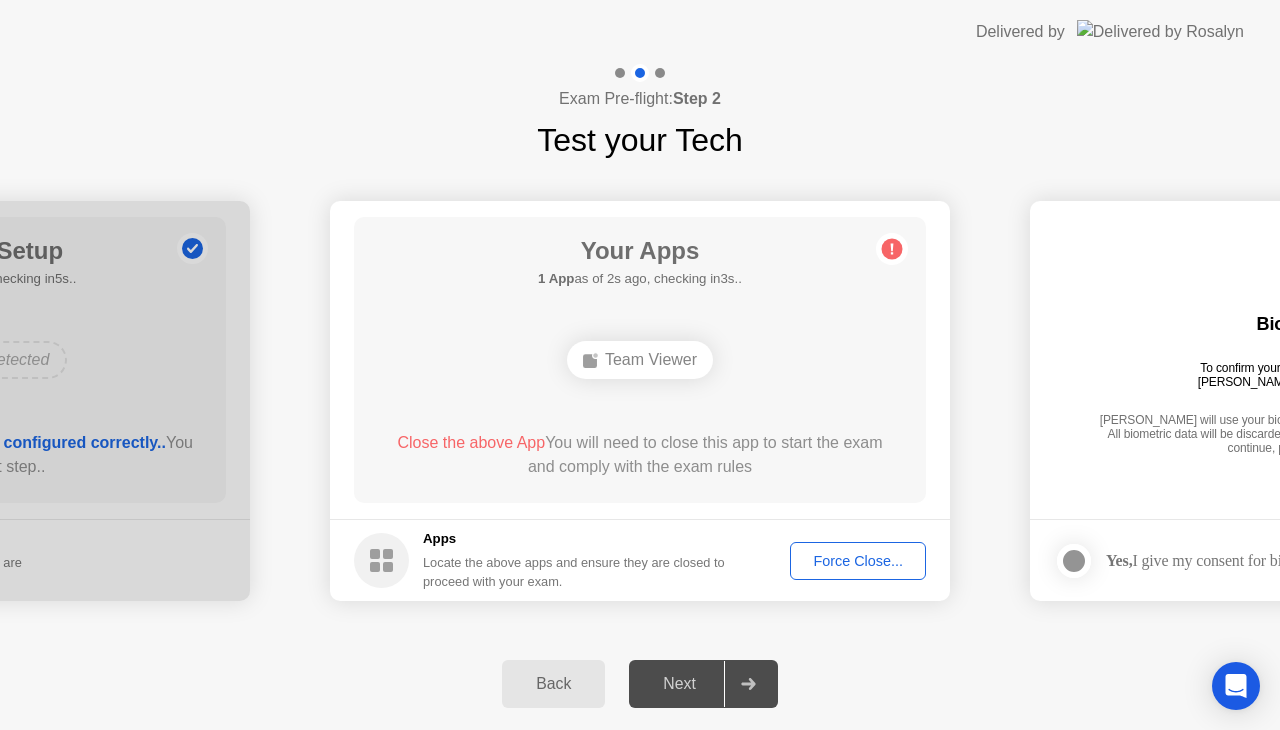 click on "Force Close..." 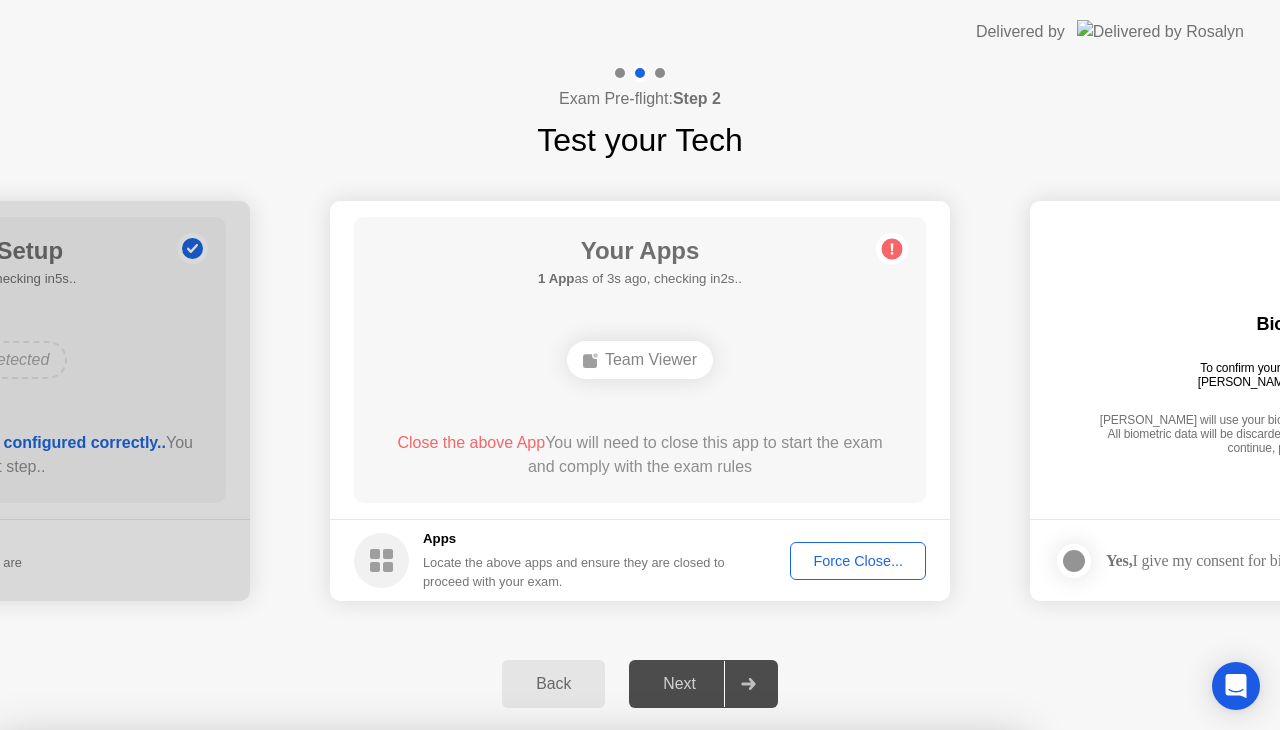 click on "Confirm" at bounding box center (579, 1006) 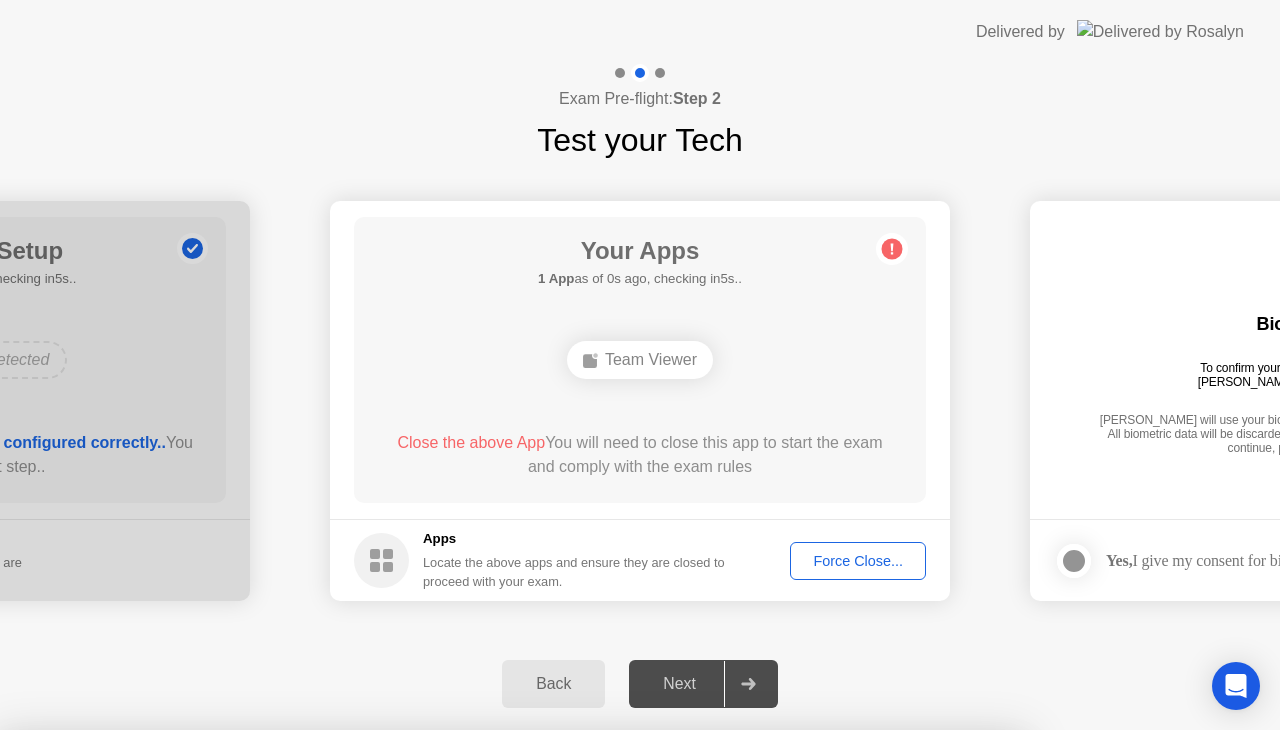click on "Close" at bounding box center (431, 968) 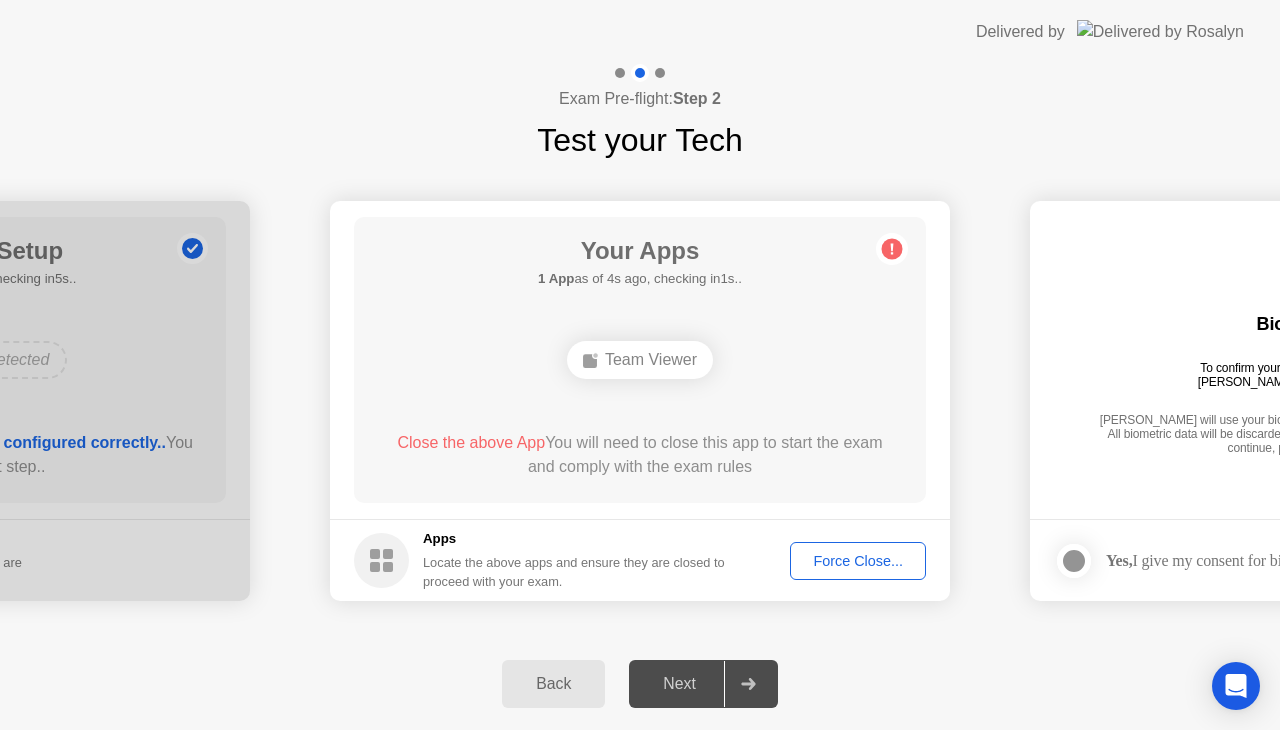 click 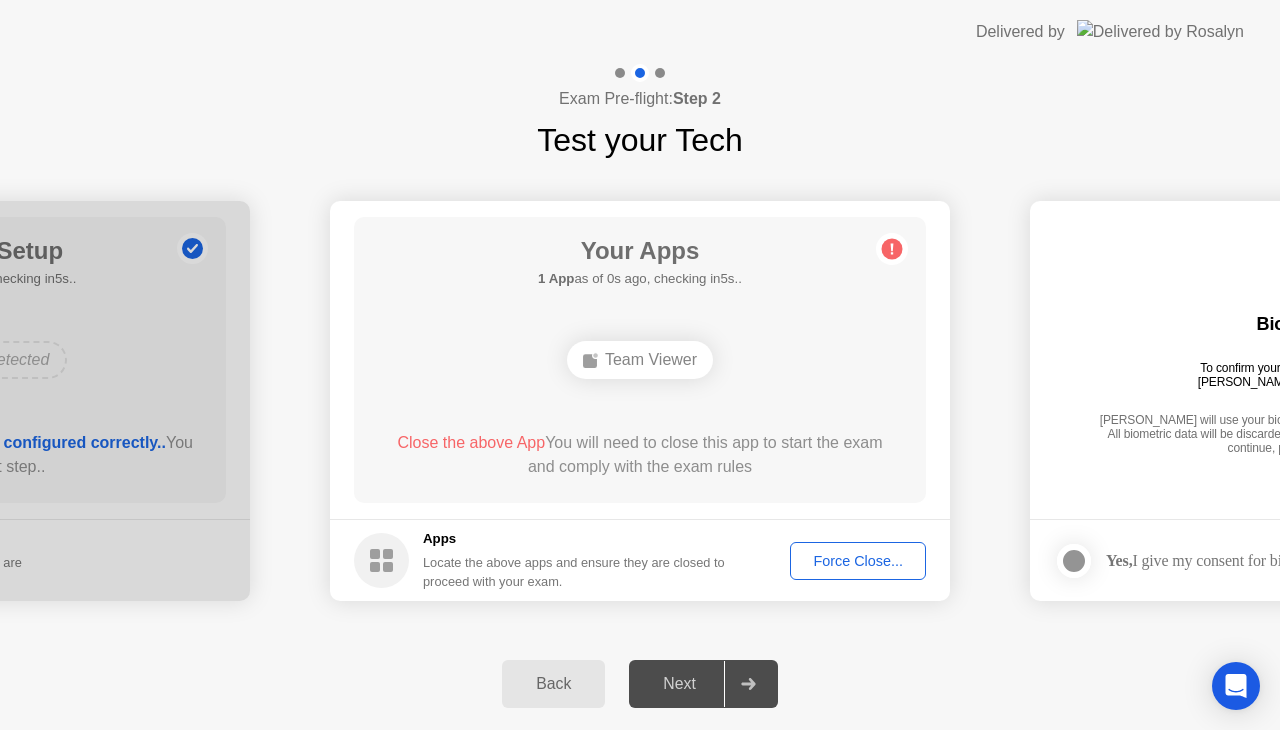 click 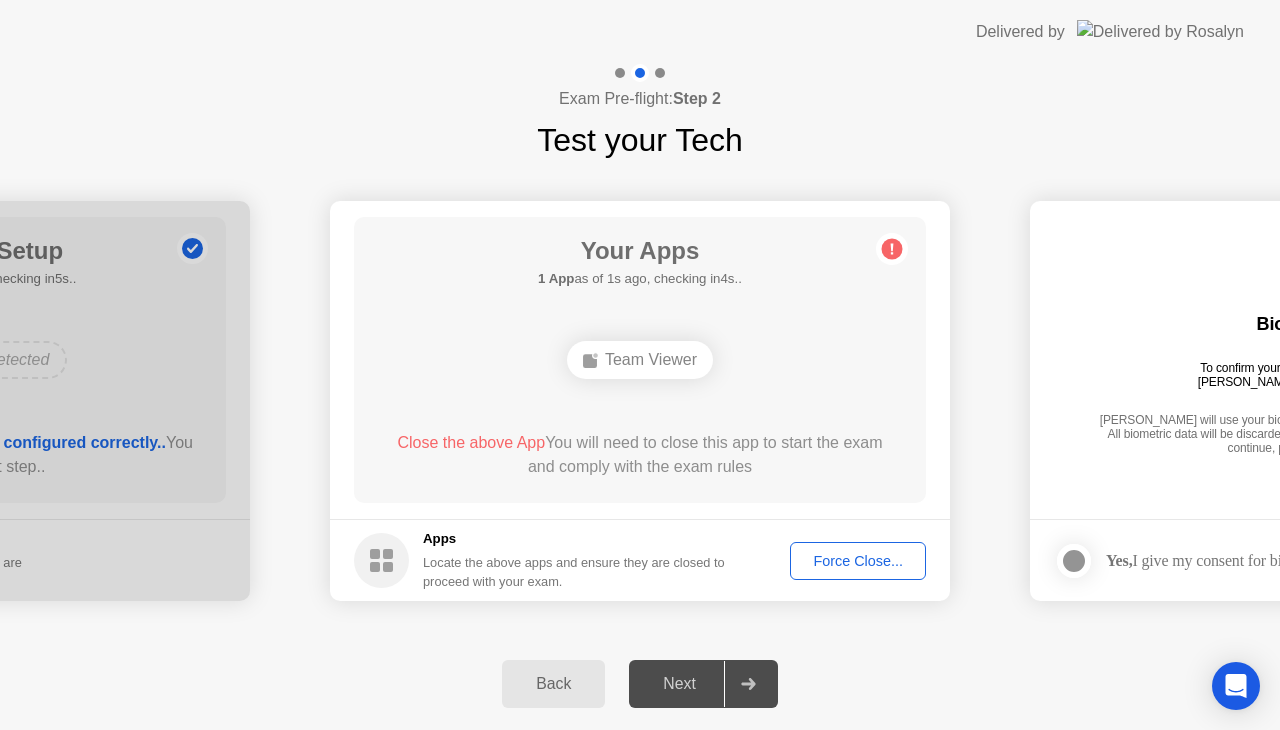 click on "Force Close..." 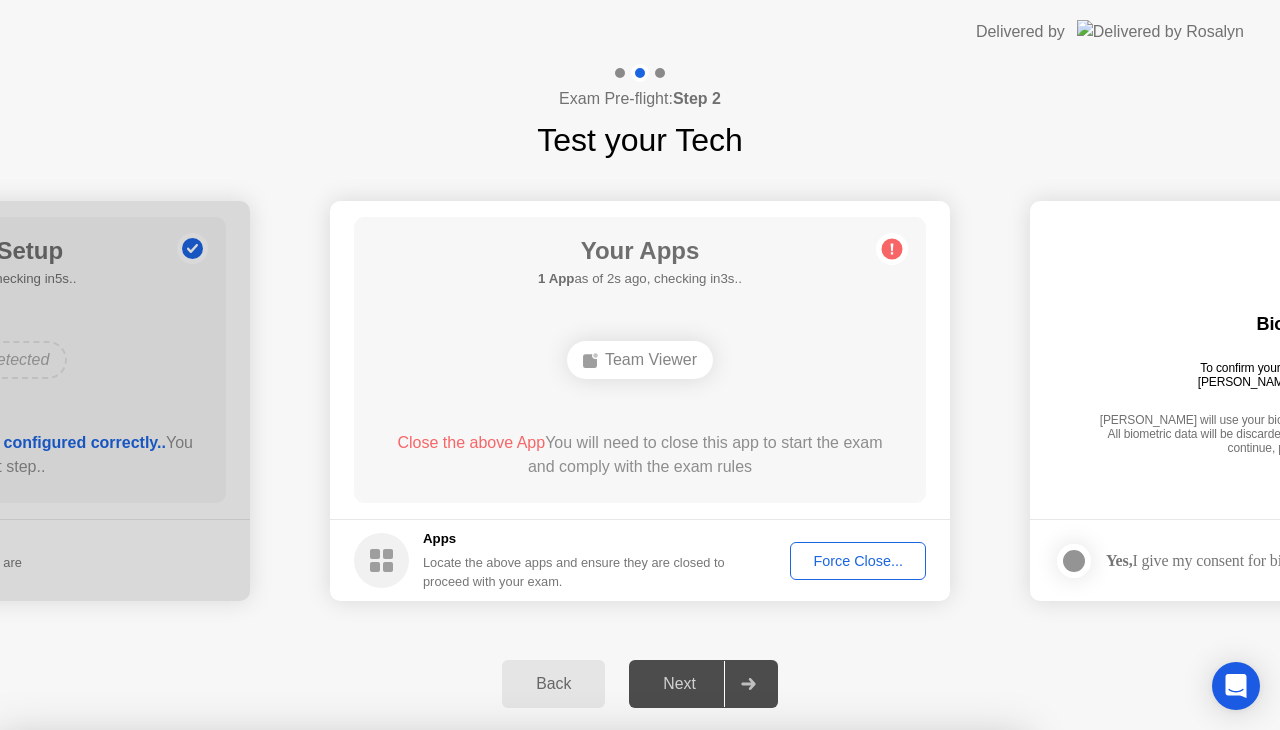 click on "Confirm" at bounding box center (579, 1006) 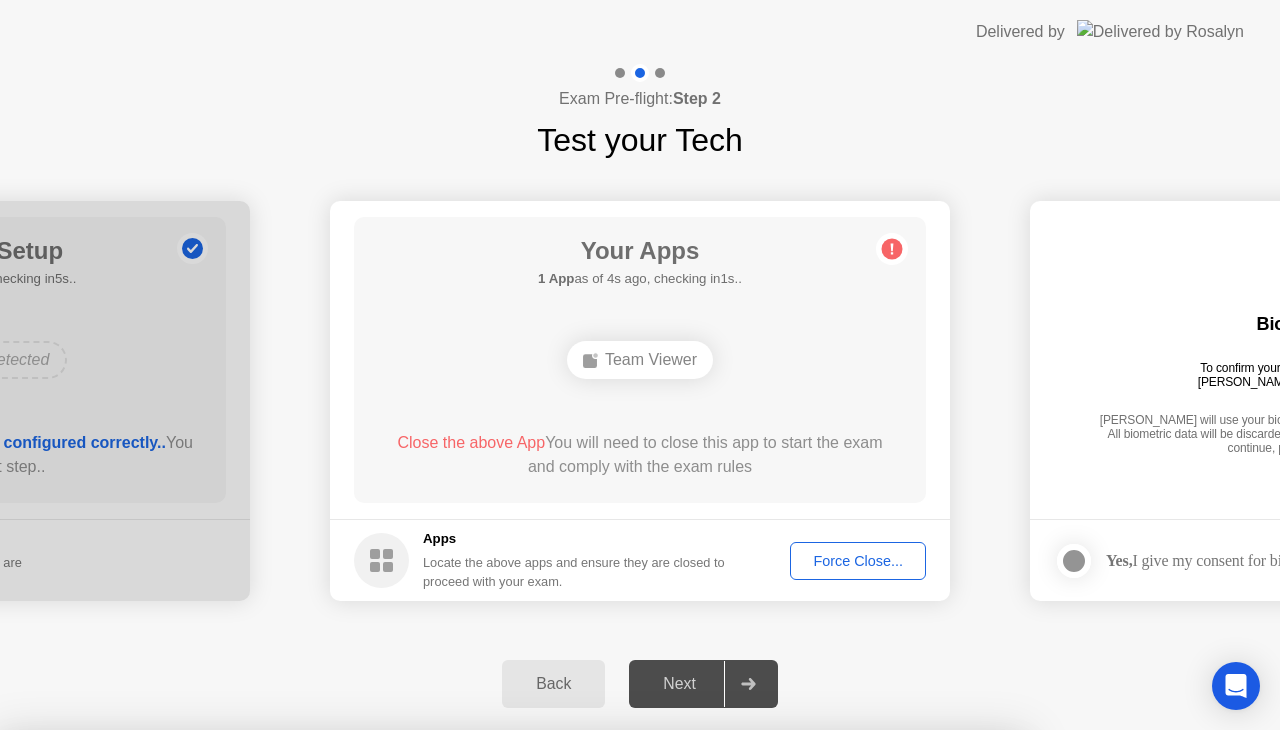 click at bounding box center [640, 730] 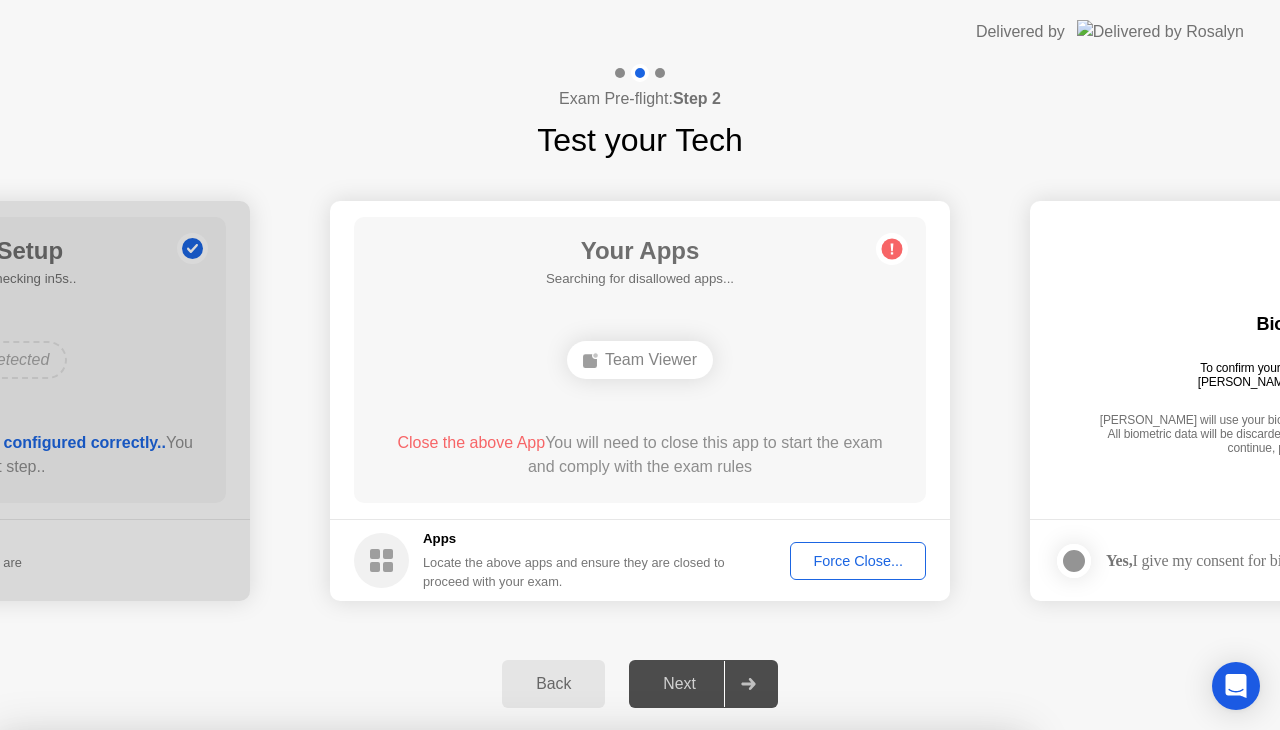 click on "Team Viewer" at bounding box center [512, 901] 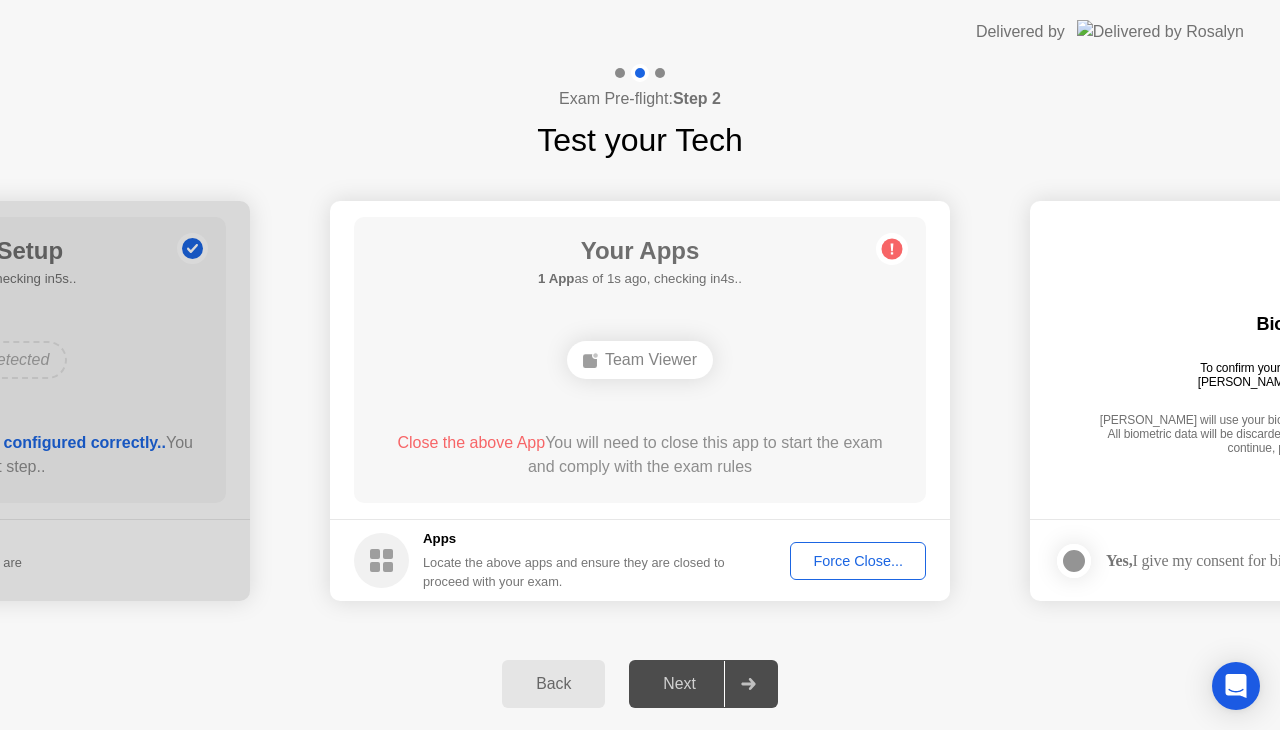 click on "Force Close..." 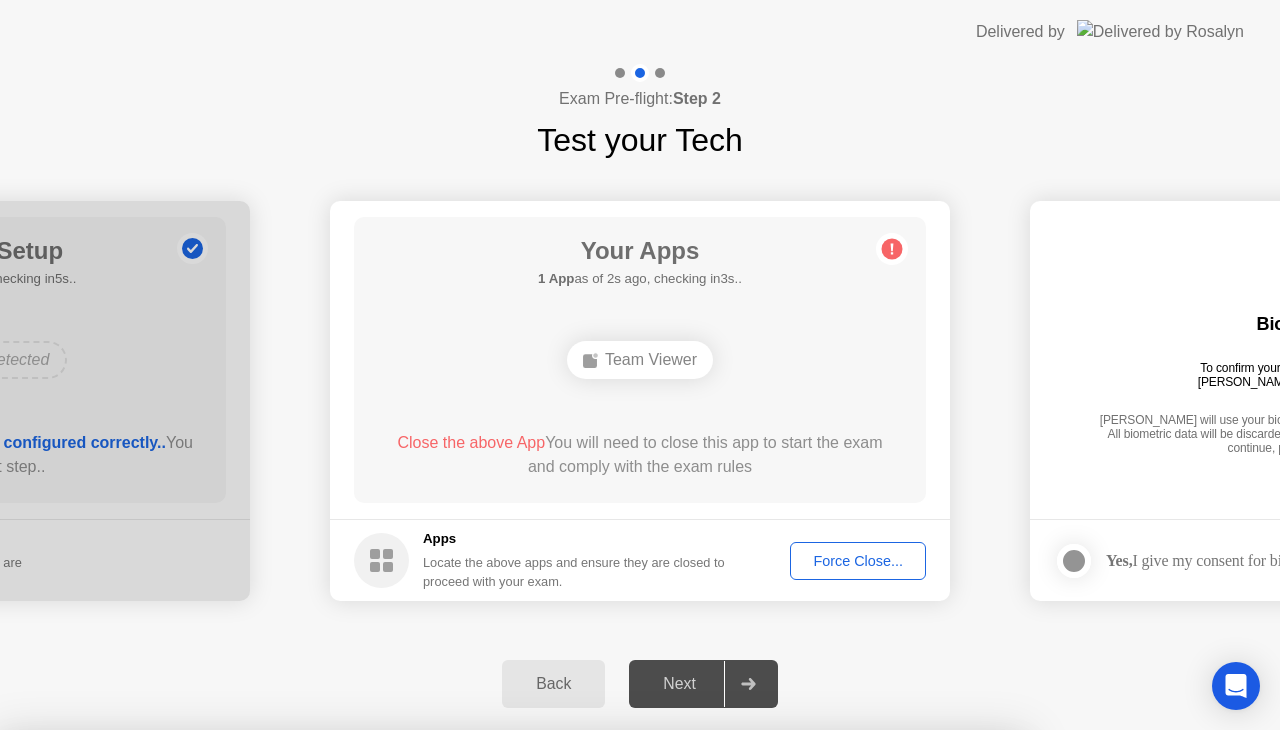 click on "Team Viewer" at bounding box center (512, 939) 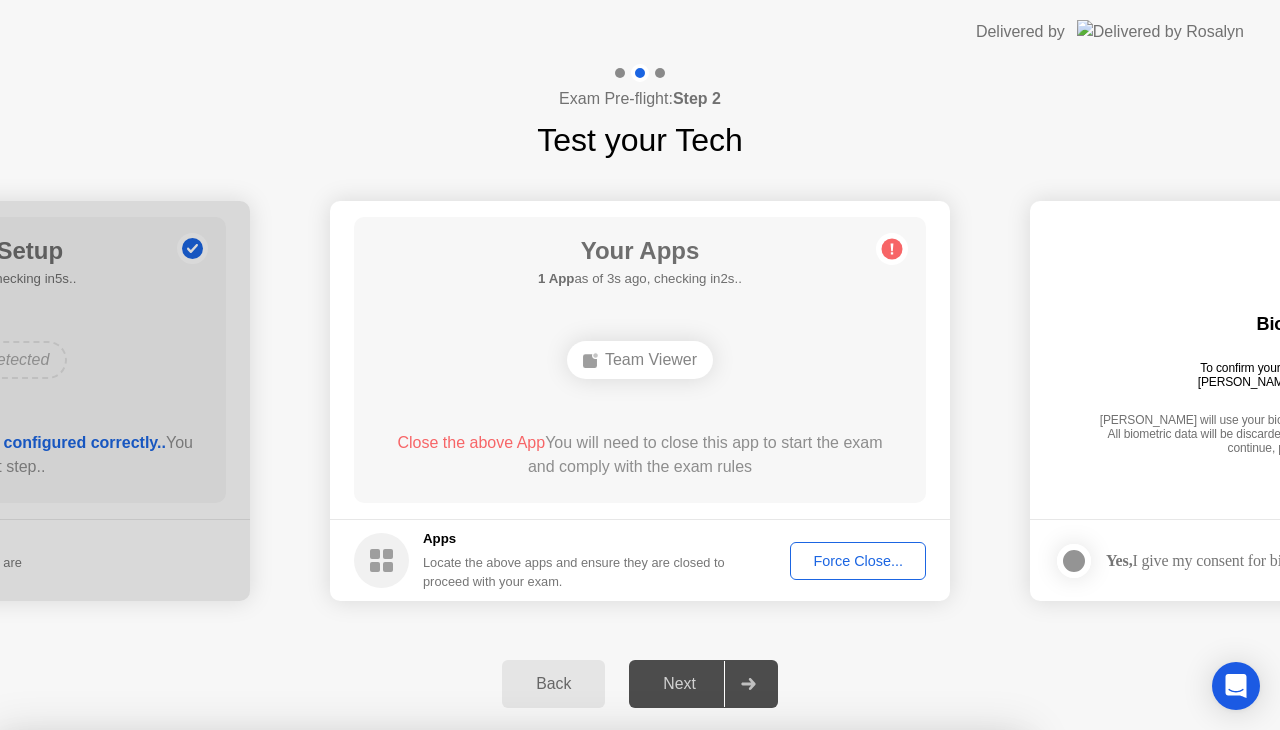 click on "Learn more about closing apps" at bounding box center (511, 883) 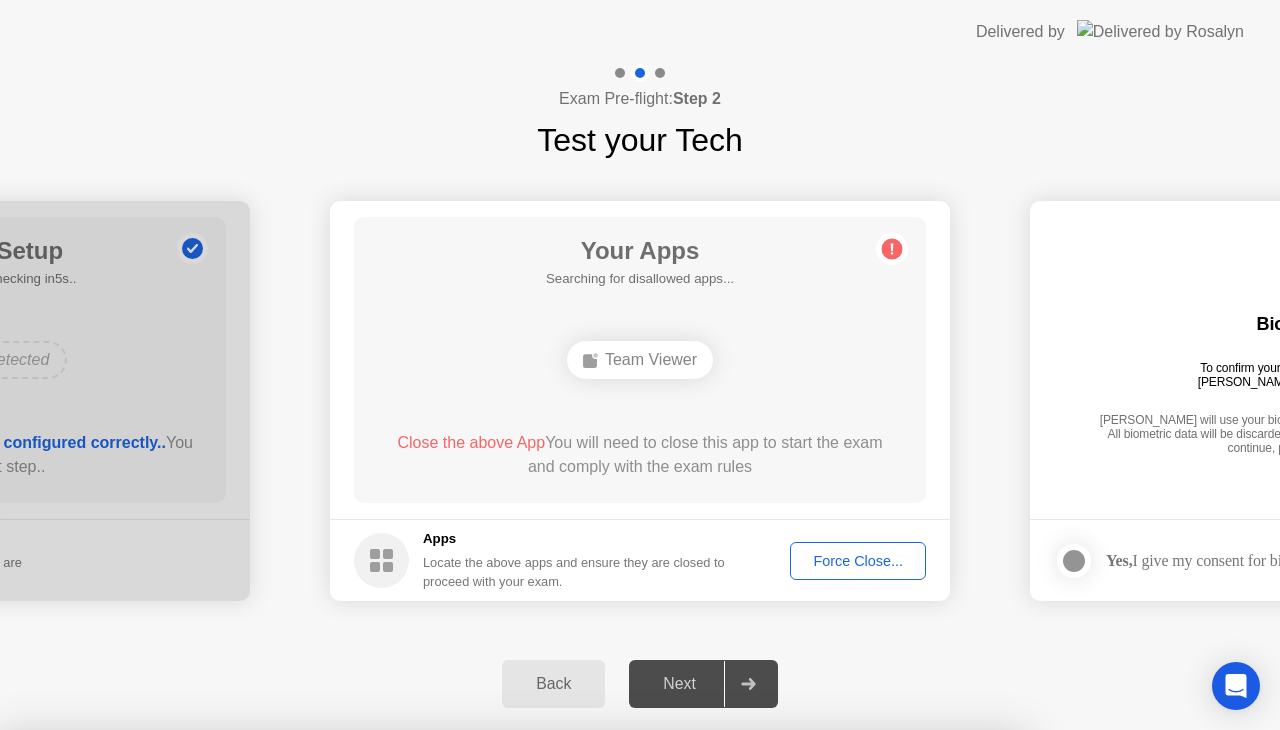 click on "Confirm" at bounding box center [579, 1006] 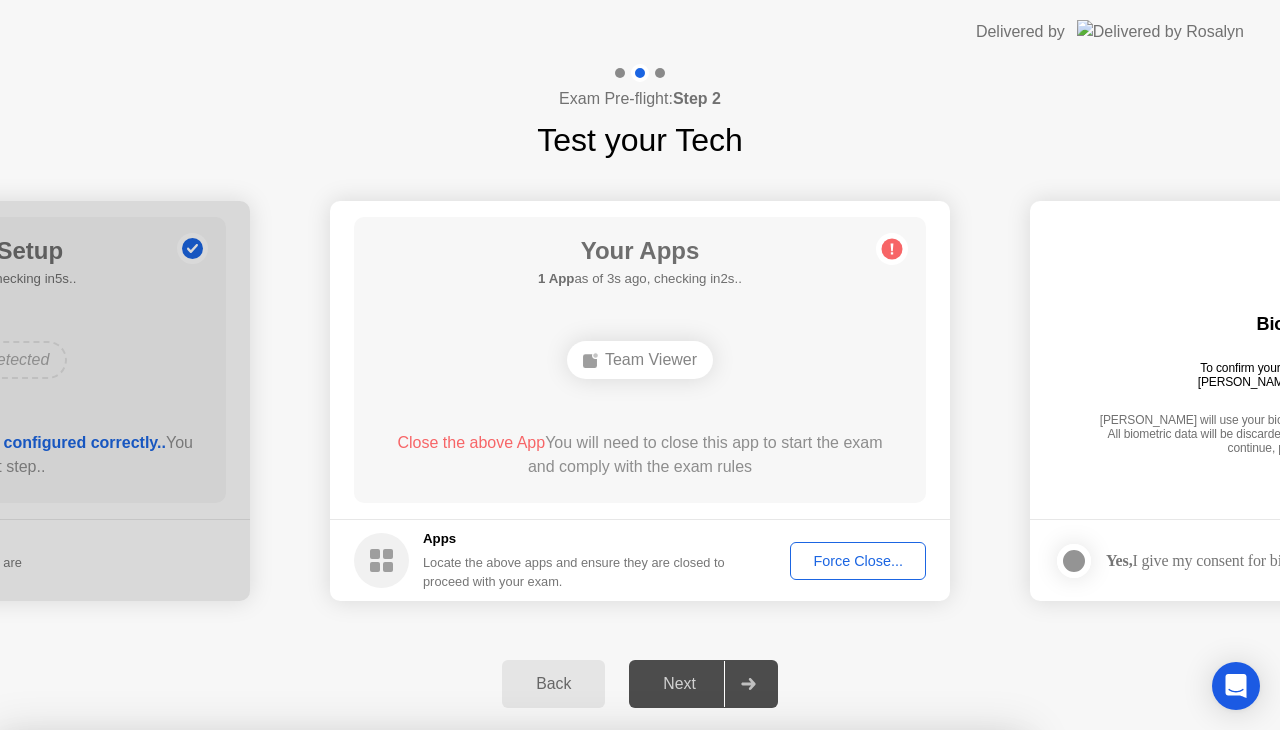 click on "Close" at bounding box center (431, 968) 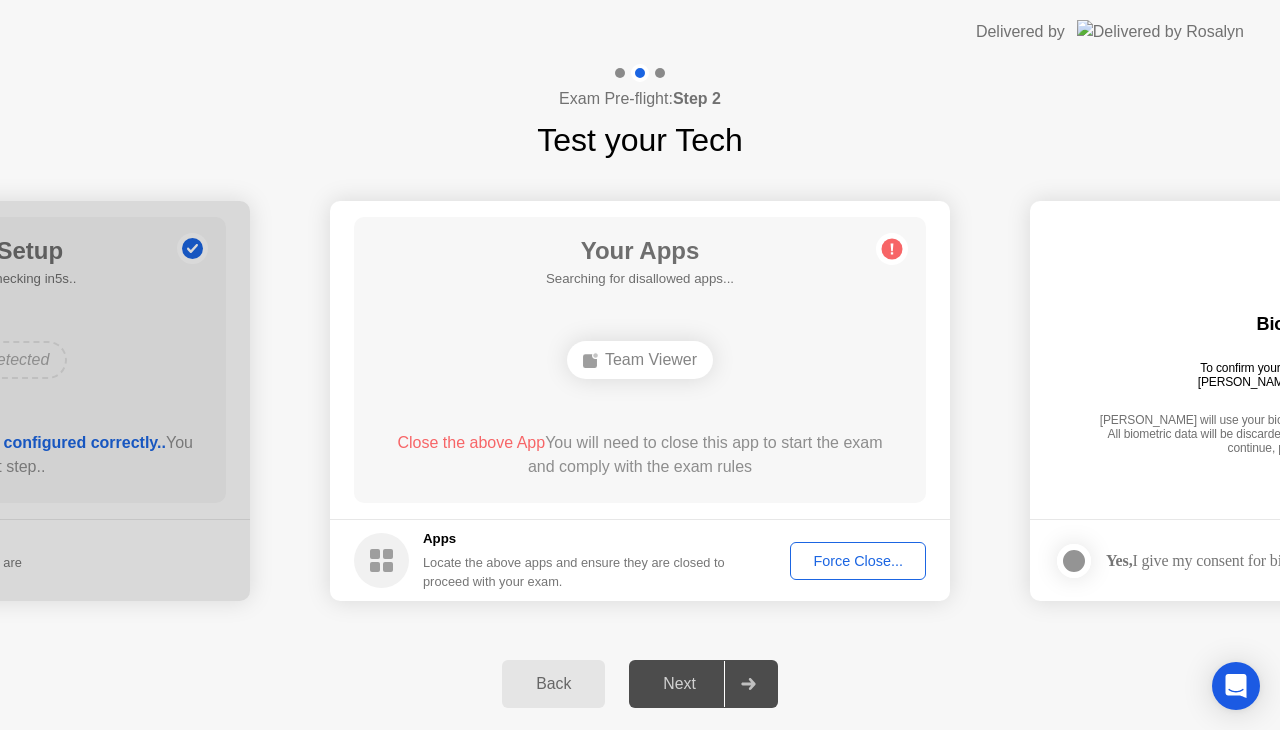 click on "Force Close..." 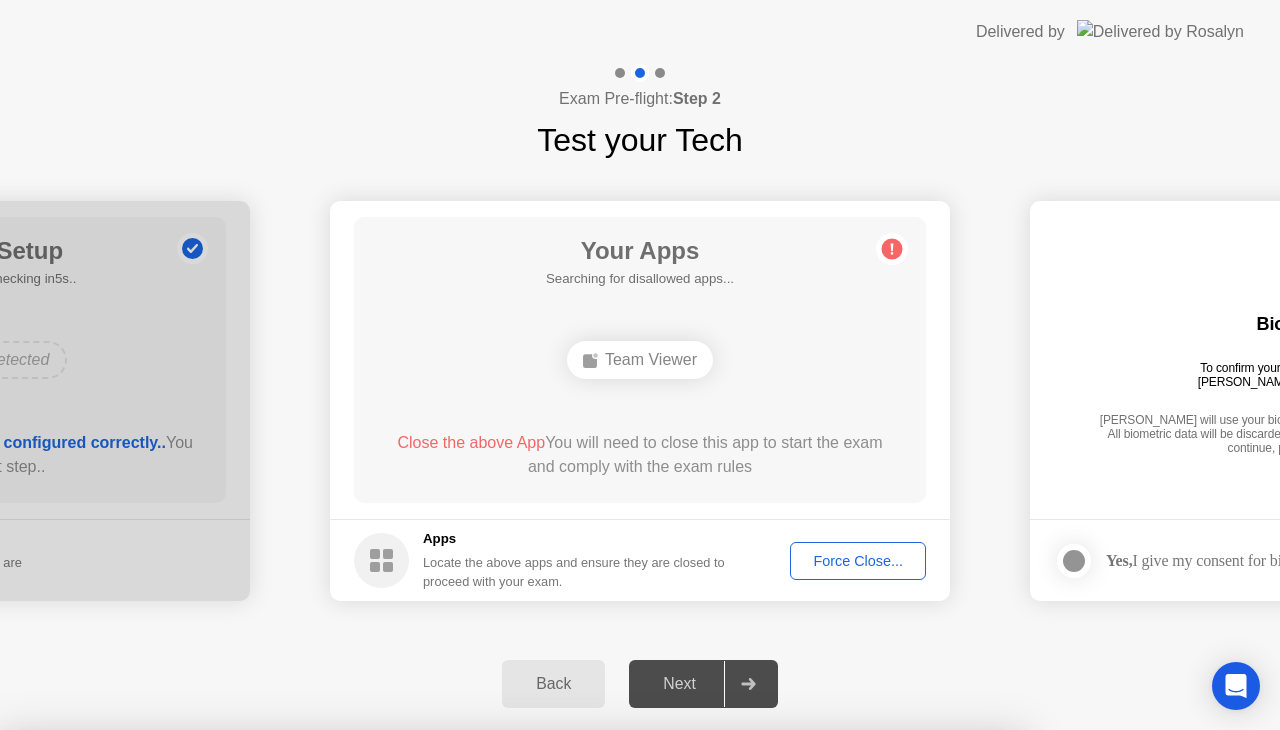 click on "Confirm" at bounding box center [579, 1006] 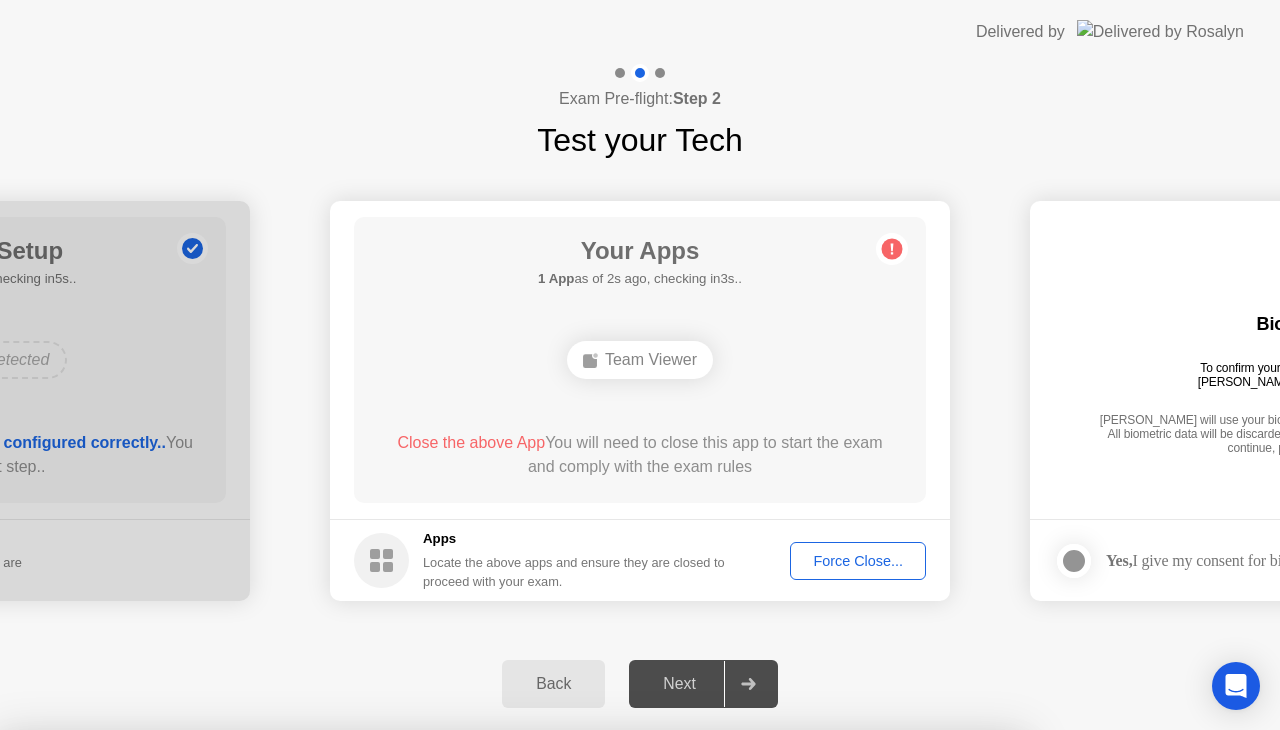 click on "Read More" at bounding box center [575, 968] 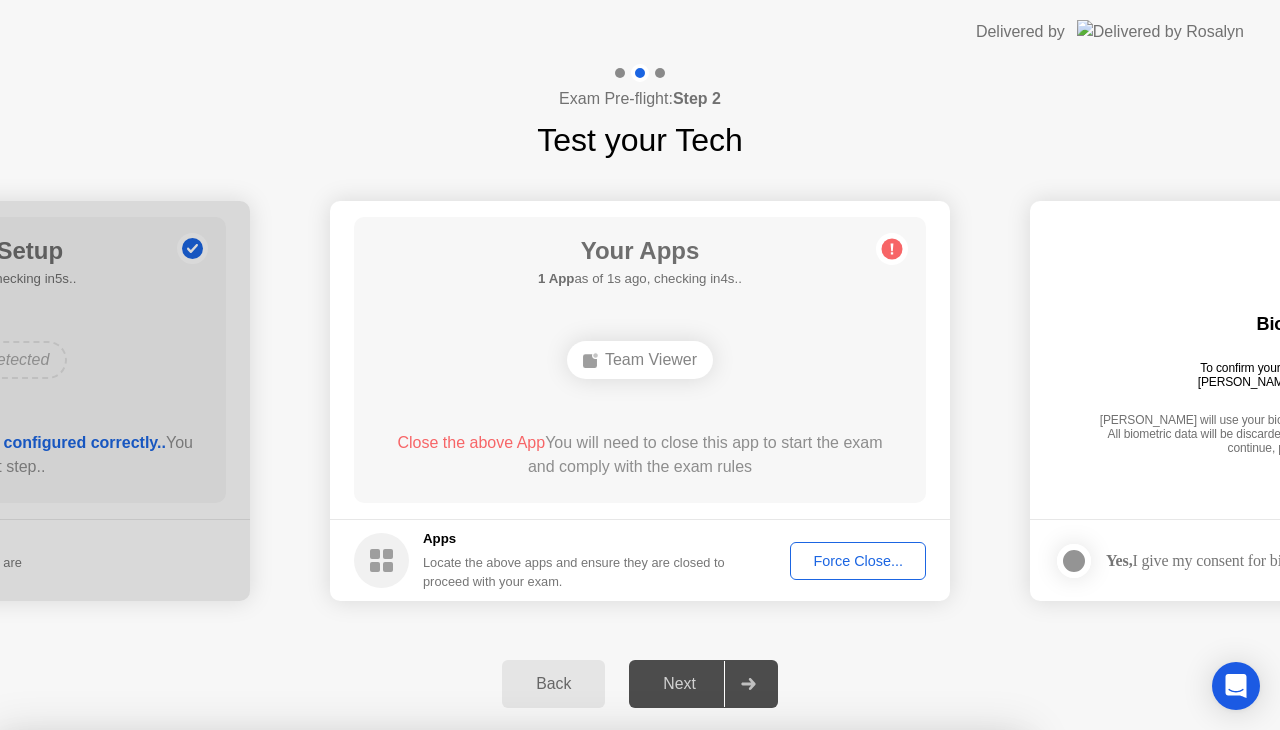 click on "Close" at bounding box center (431, 968) 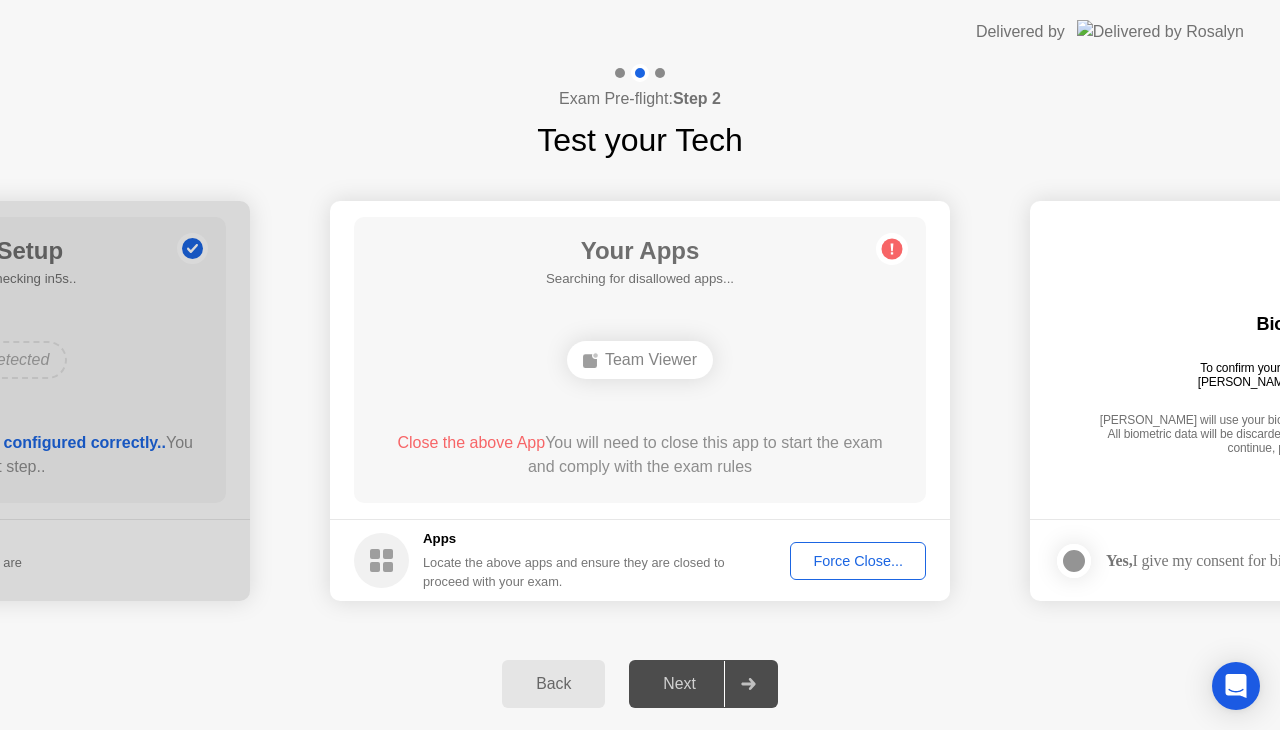click 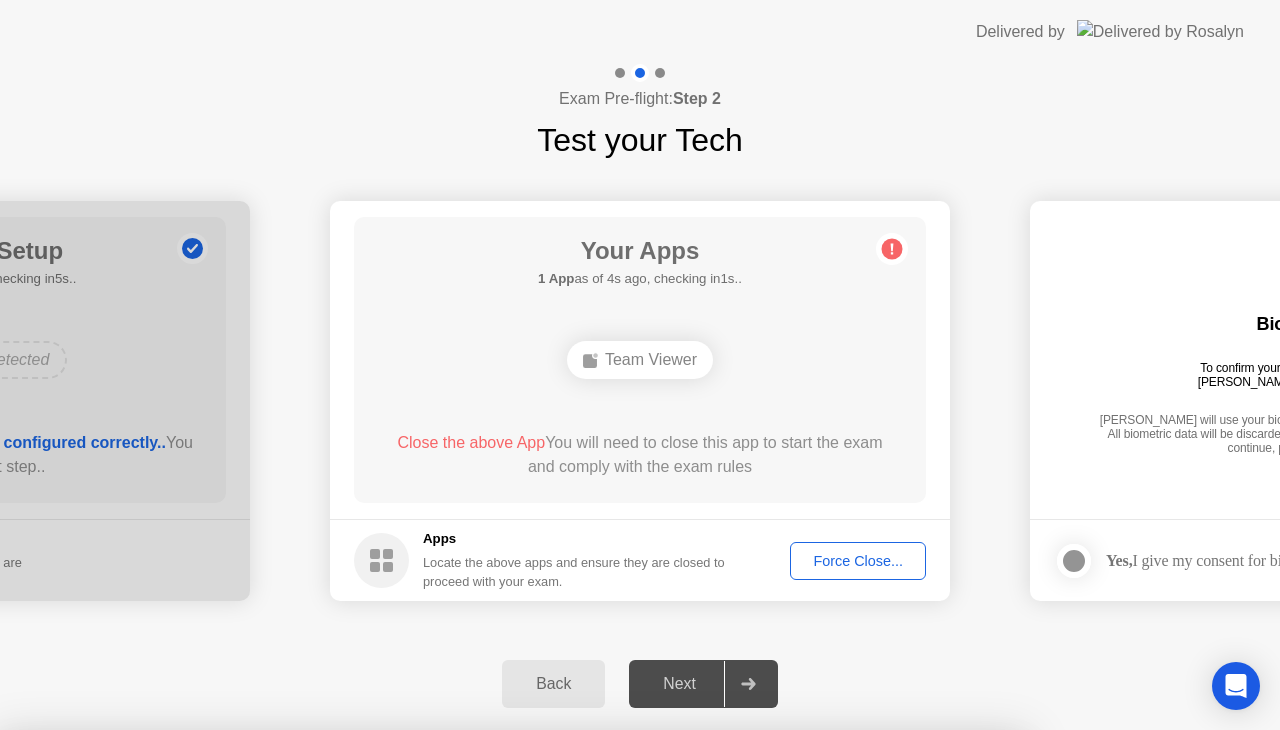 drag, startPoint x: 694, startPoint y: 395, endPoint x: 709, endPoint y: 395, distance: 15 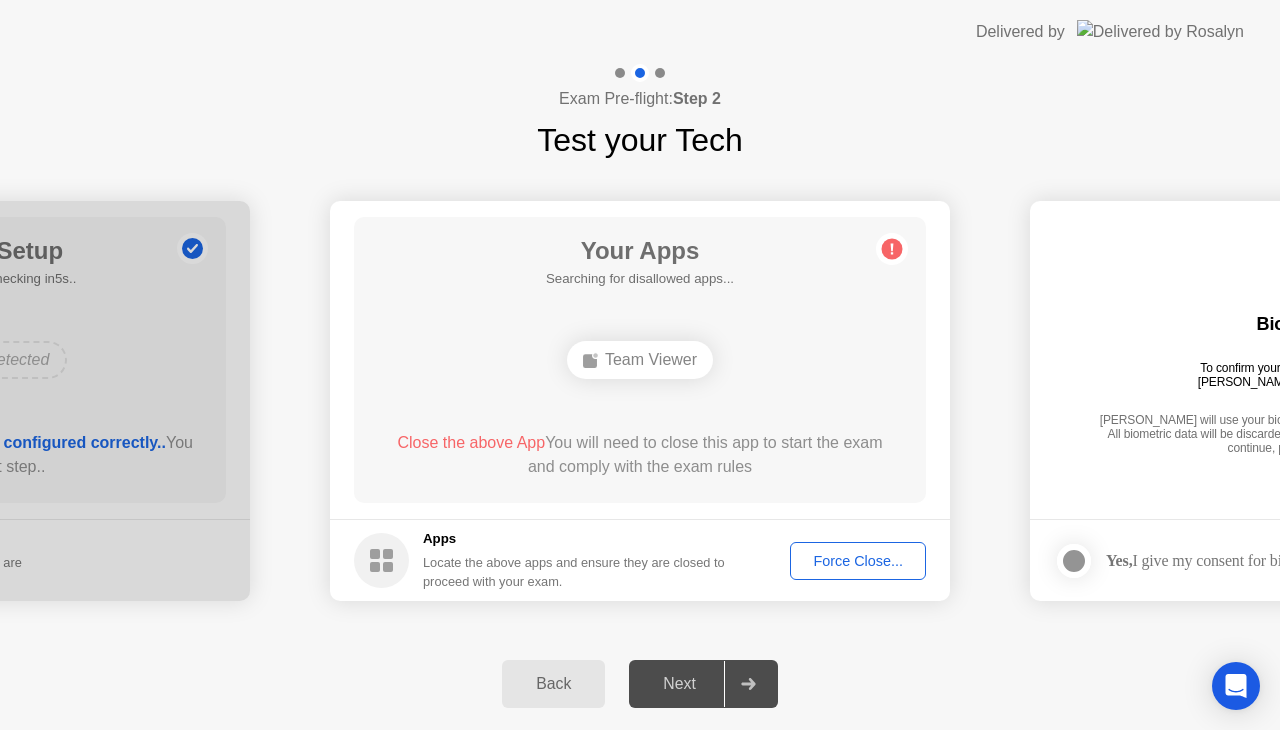 click on "Force Close..." 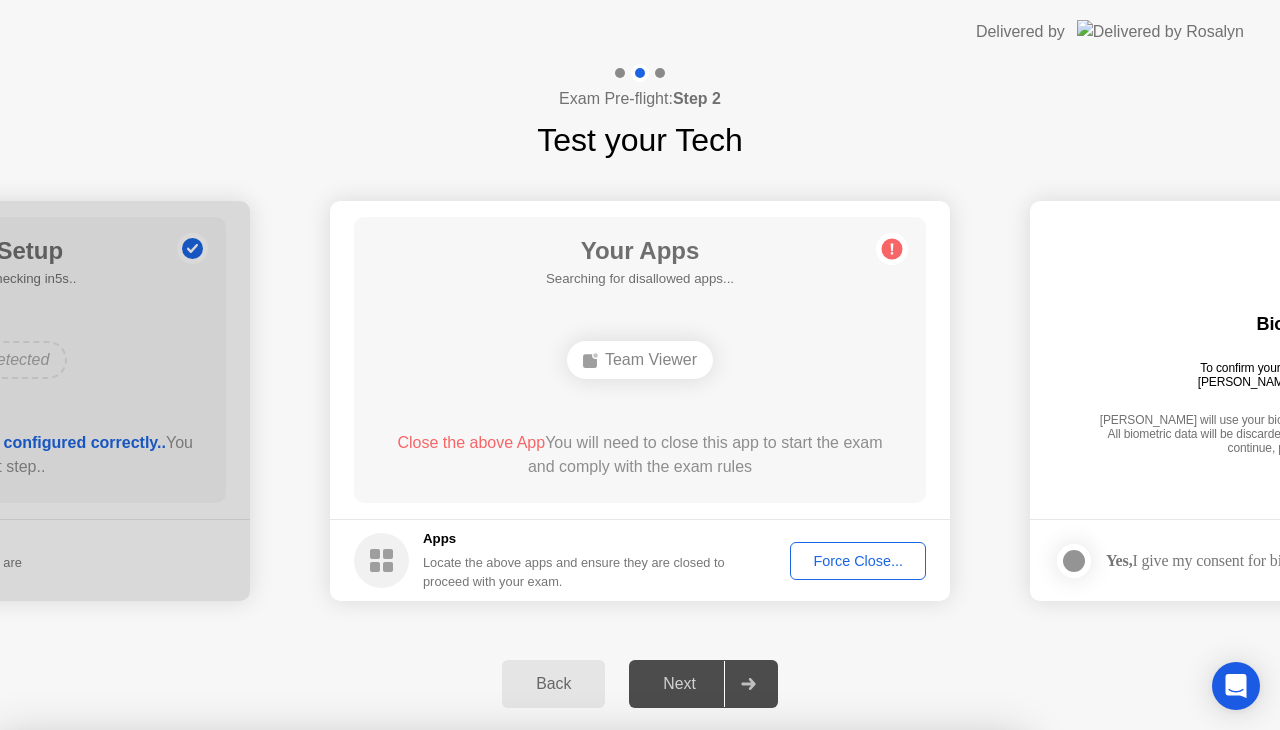 click on "Confirm" at bounding box center [579, 1006] 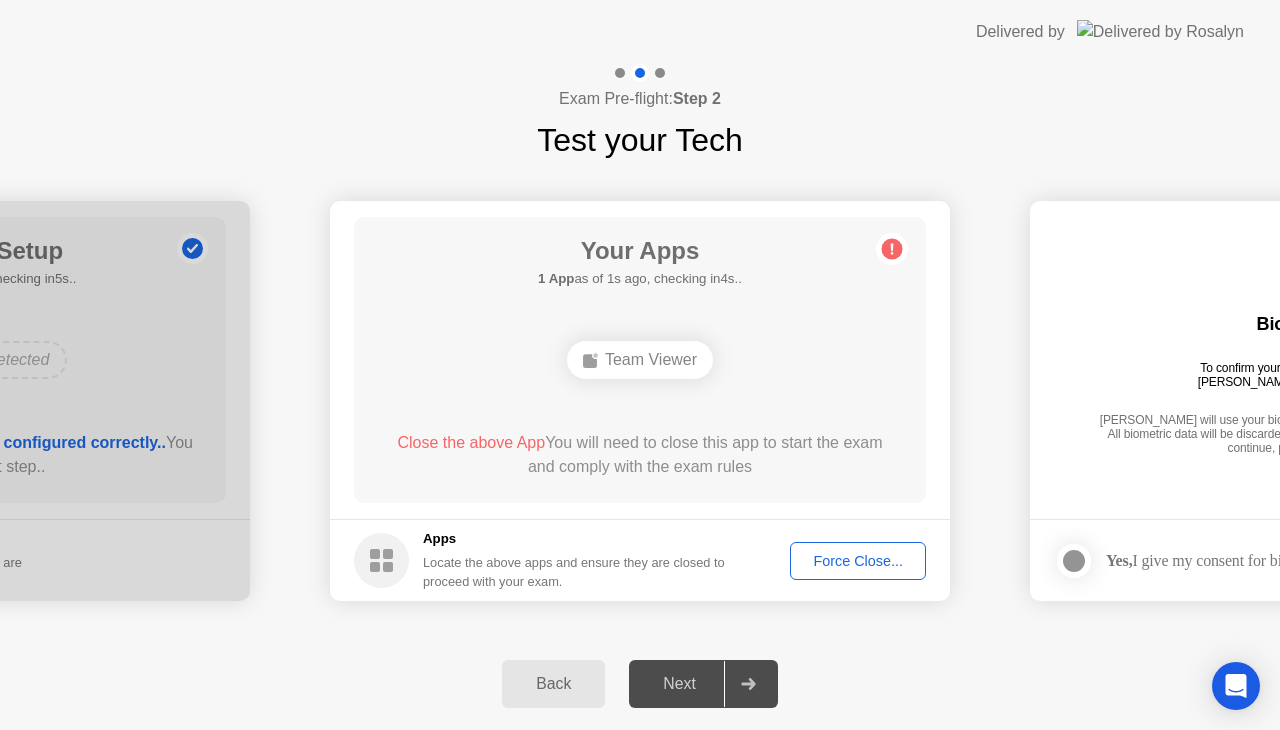 click on "**********" at bounding box center [640, 365] 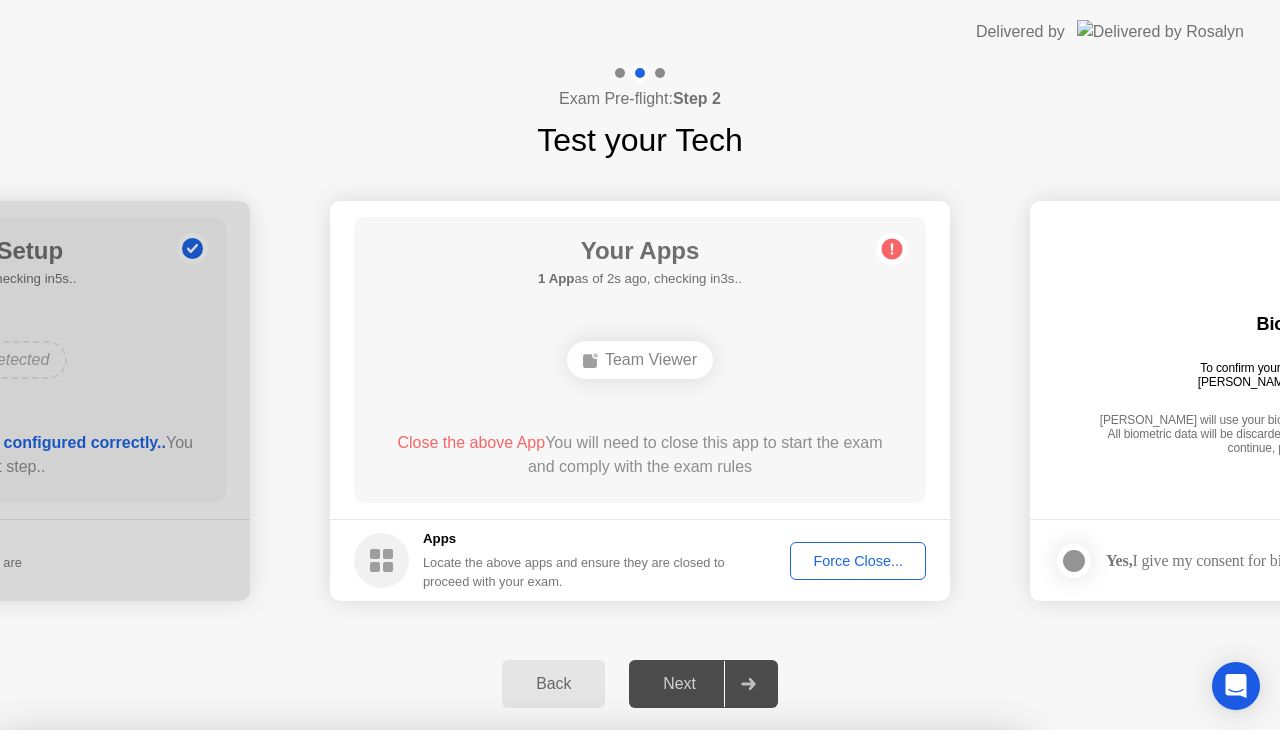 click on "Close" at bounding box center [431, 968] 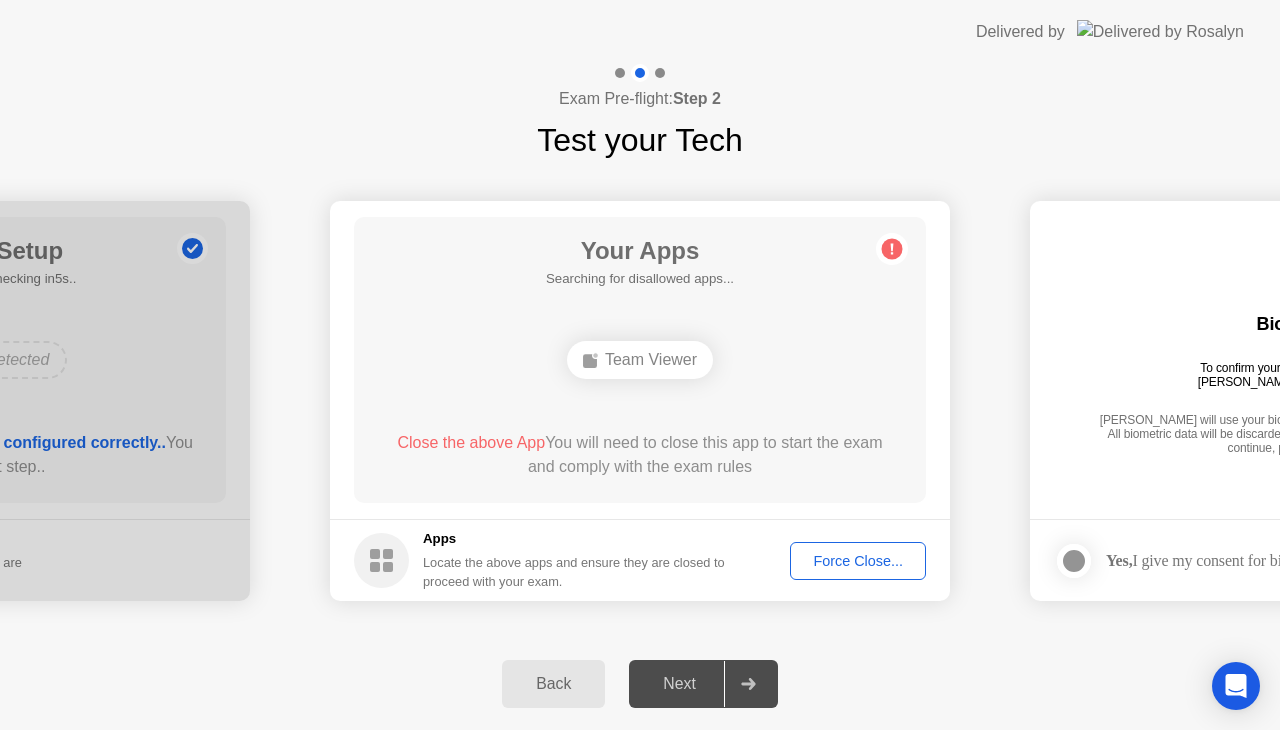 click 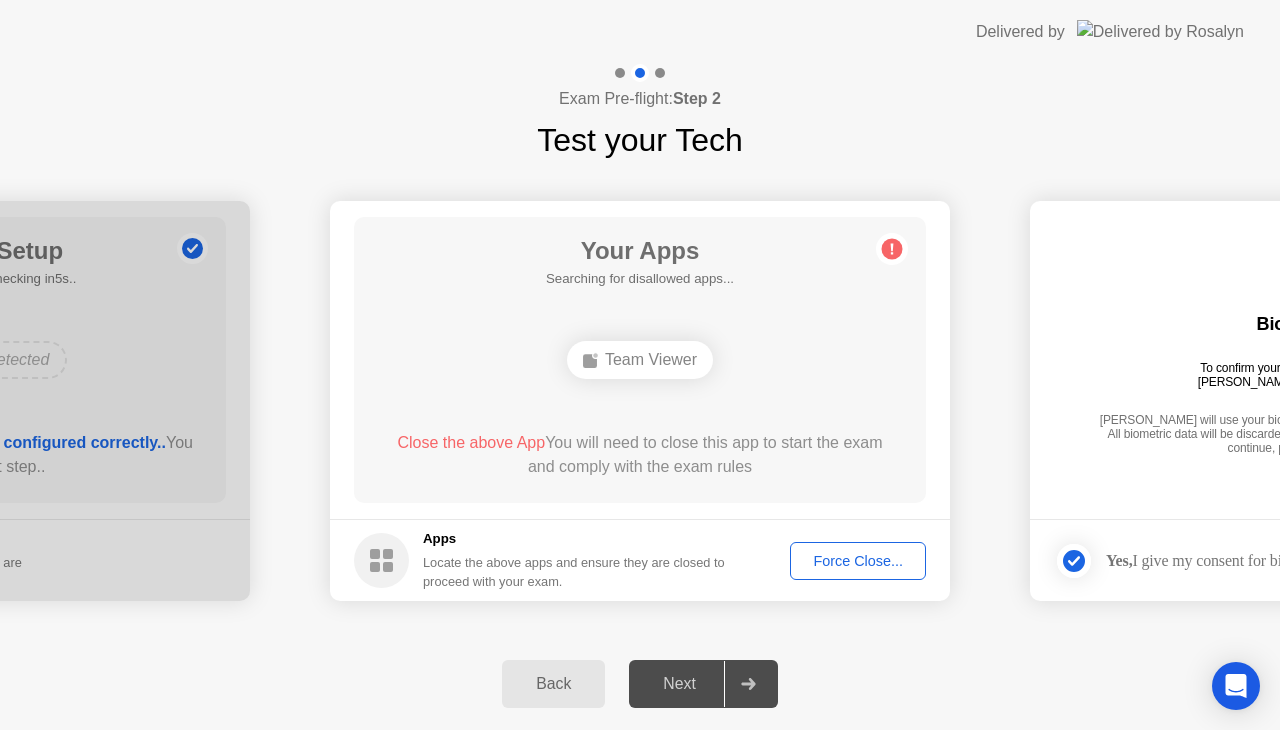click on "Next" 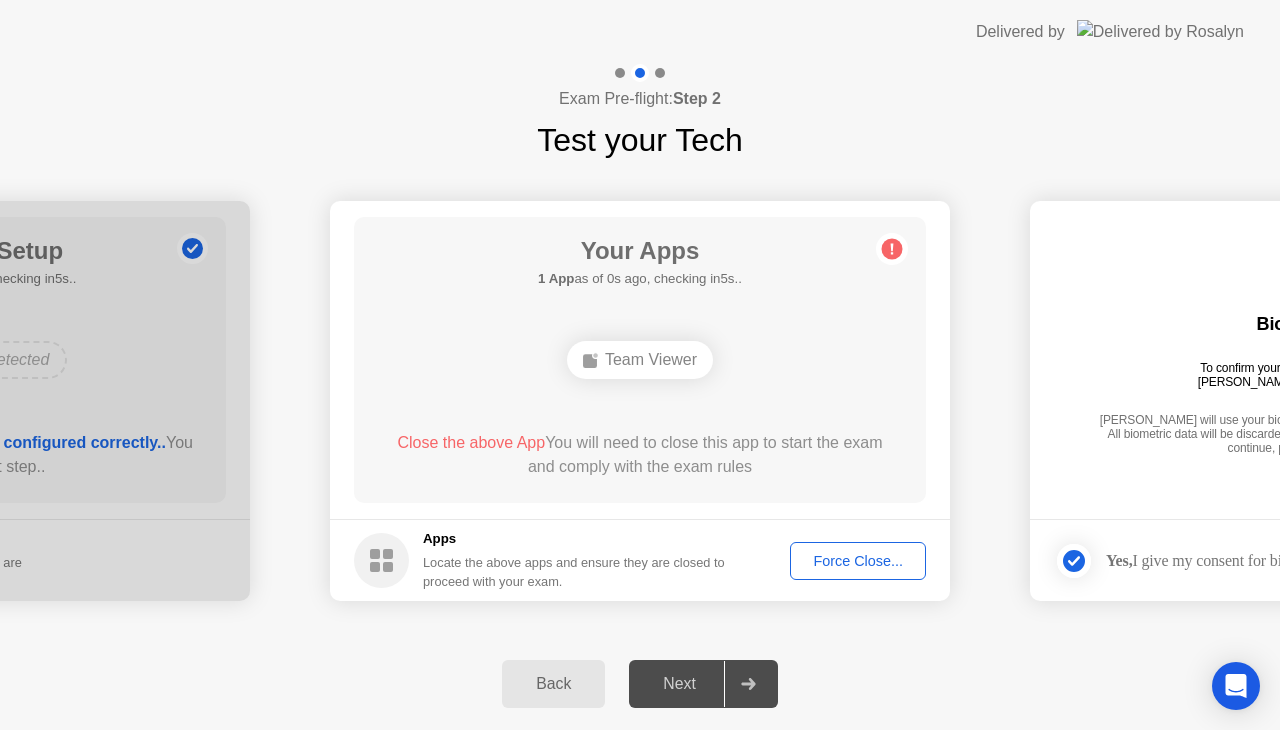 drag, startPoint x: 1142, startPoint y: 465, endPoint x: 810, endPoint y: 460, distance: 332.03766 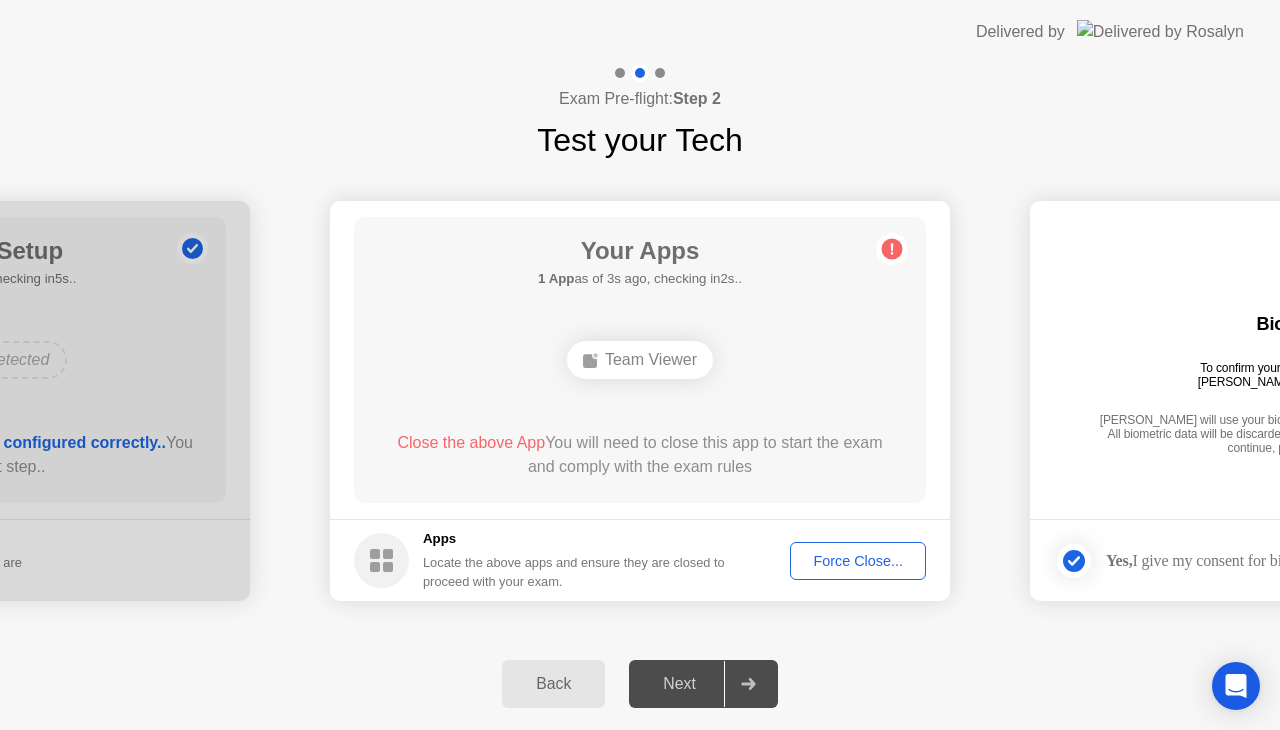 click 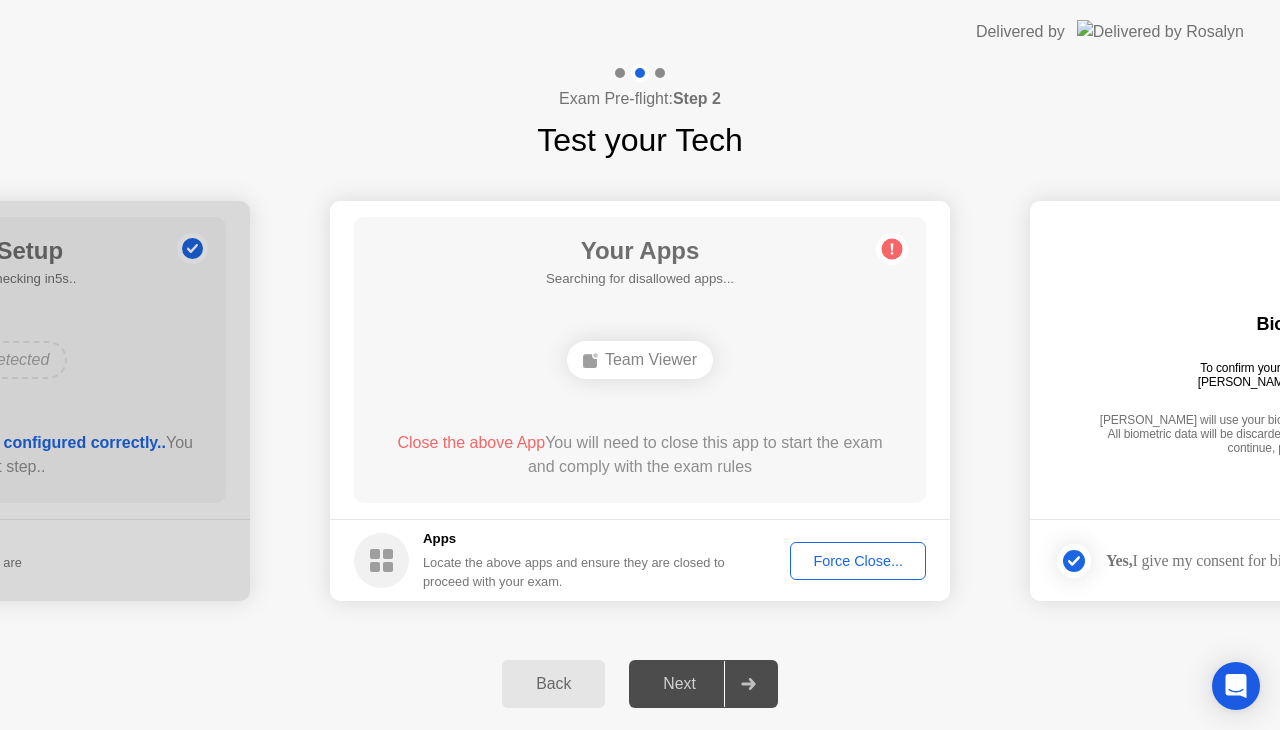 click on "Force Close..." 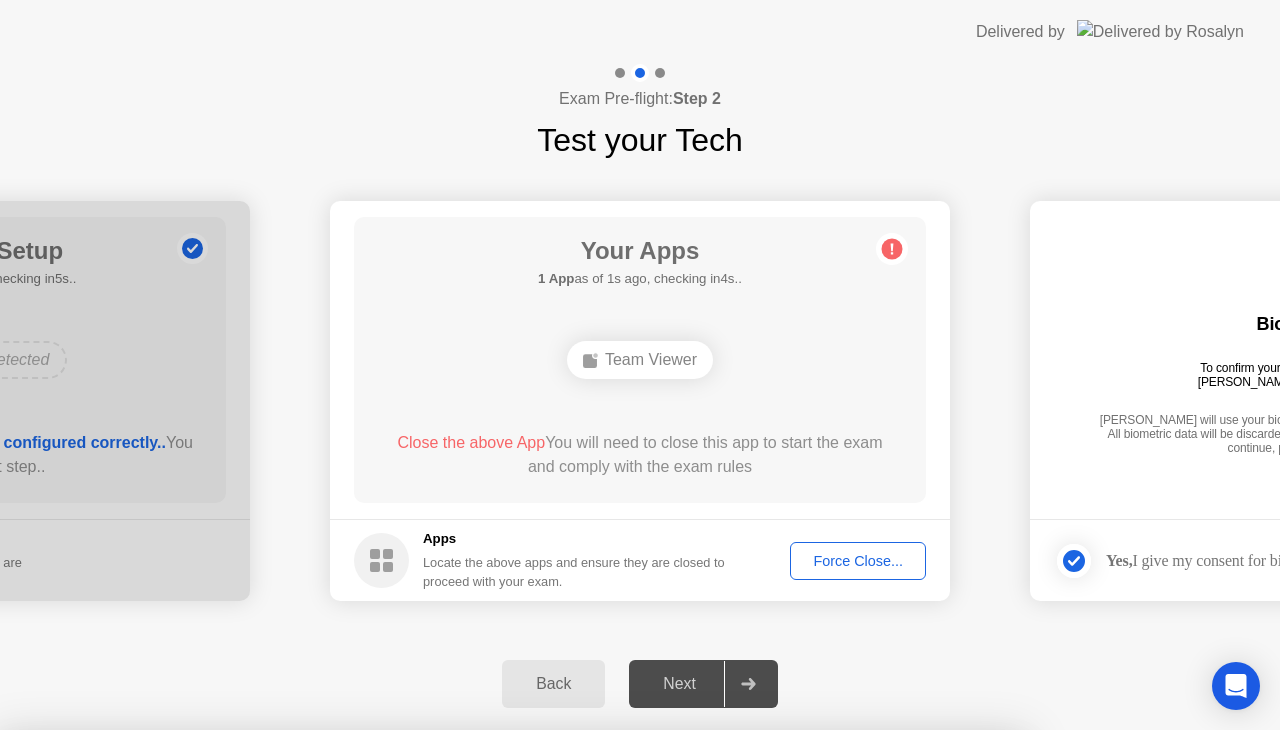 click on "Confirm" at bounding box center (579, 1006) 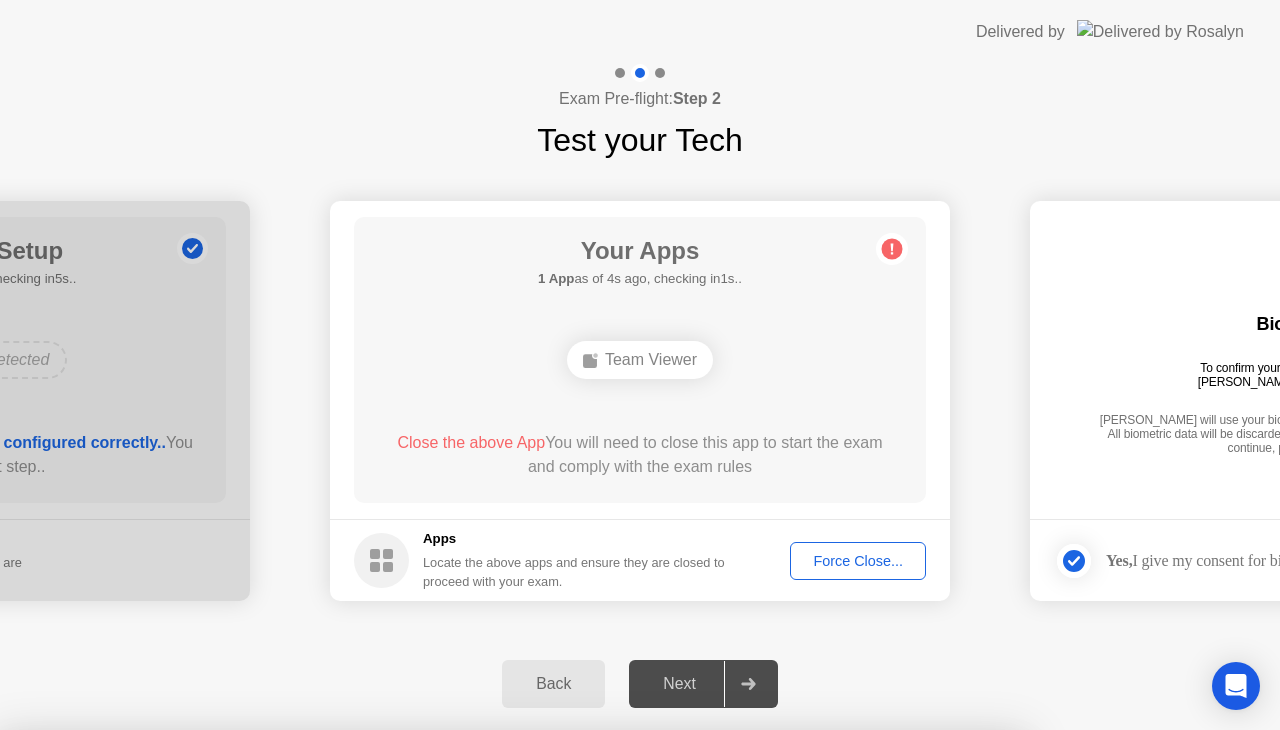 click on "Close" at bounding box center (431, 968) 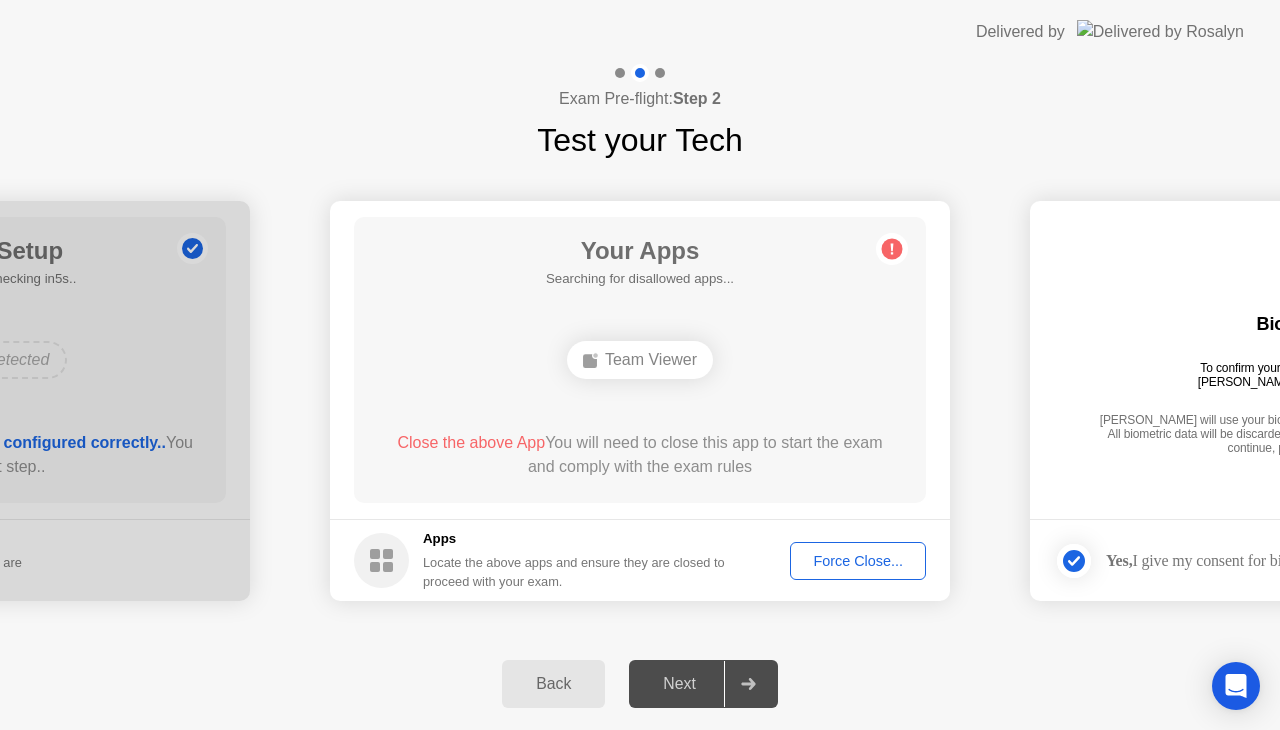 click on "Force Close..." 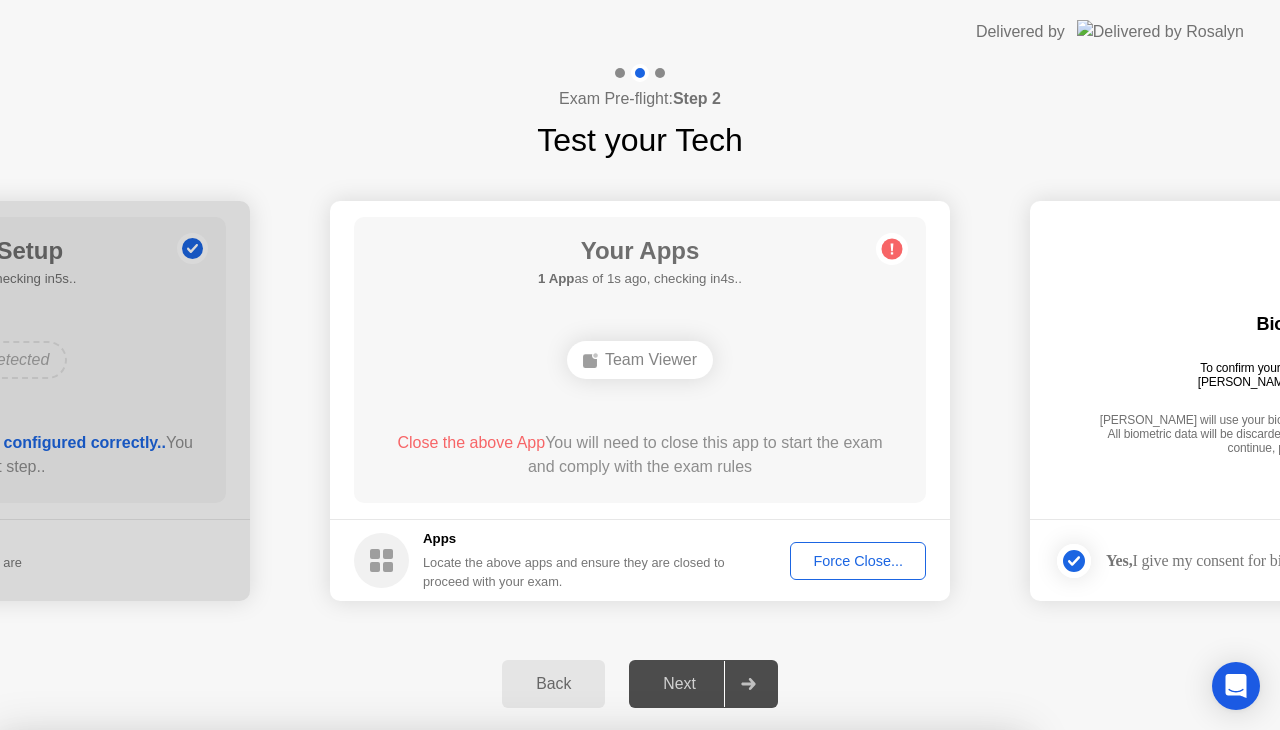 click on "Cancel" at bounding box center [442, 1006] 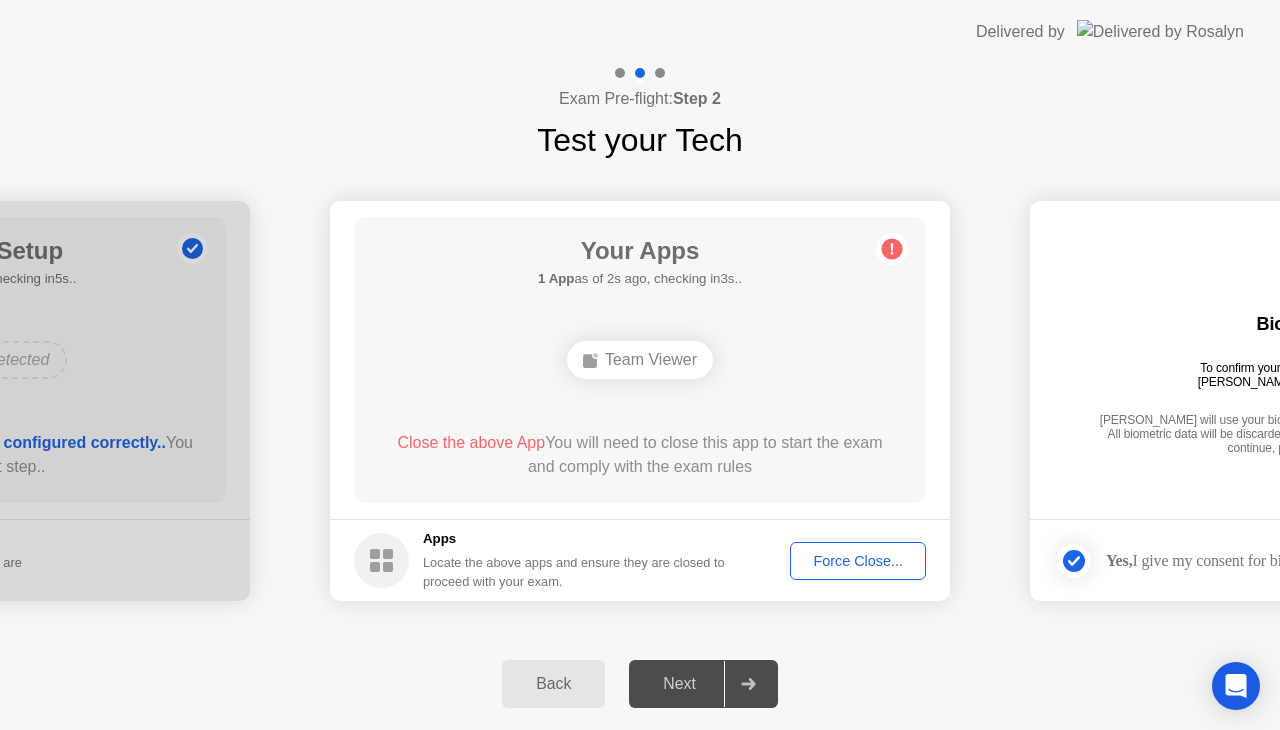 click on "Force Close..." 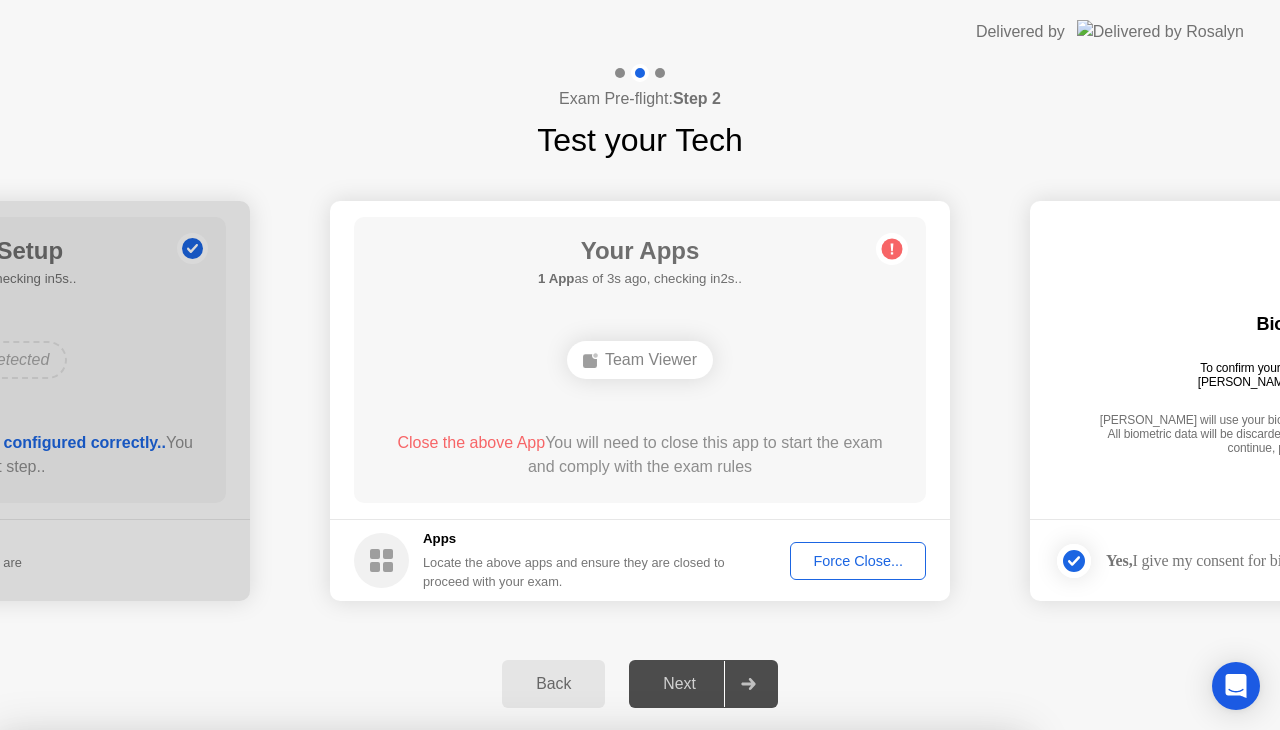 click on "Confirm" at bounding box center (579, 1006) 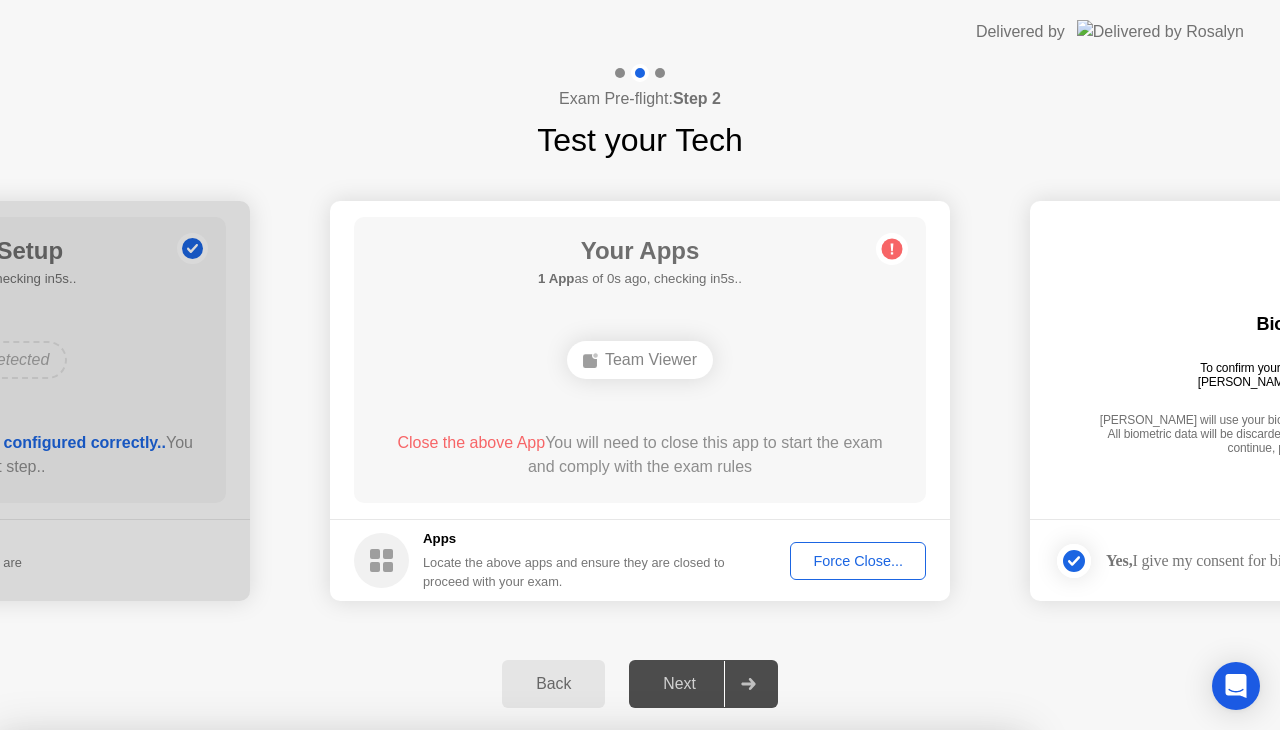 click on "Close" at bounding box center (431, 968) 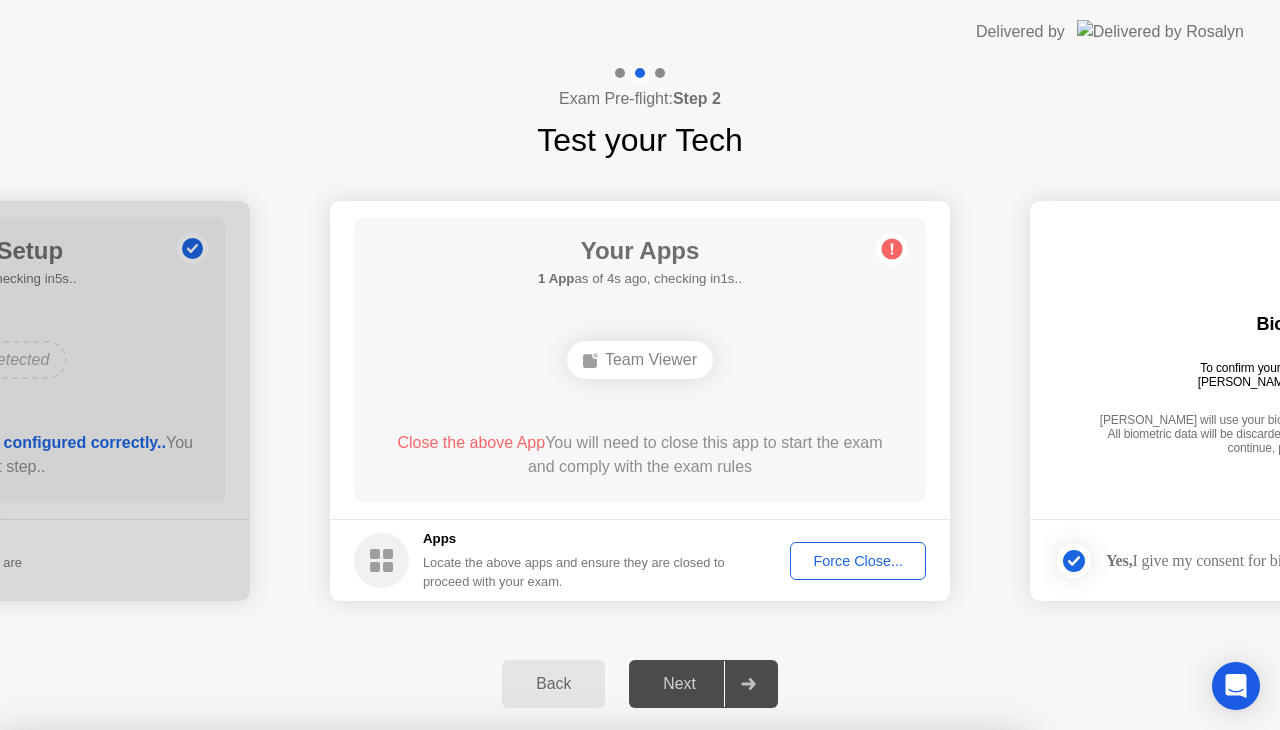 click on "Yes" at bounding box center (464, 843) 